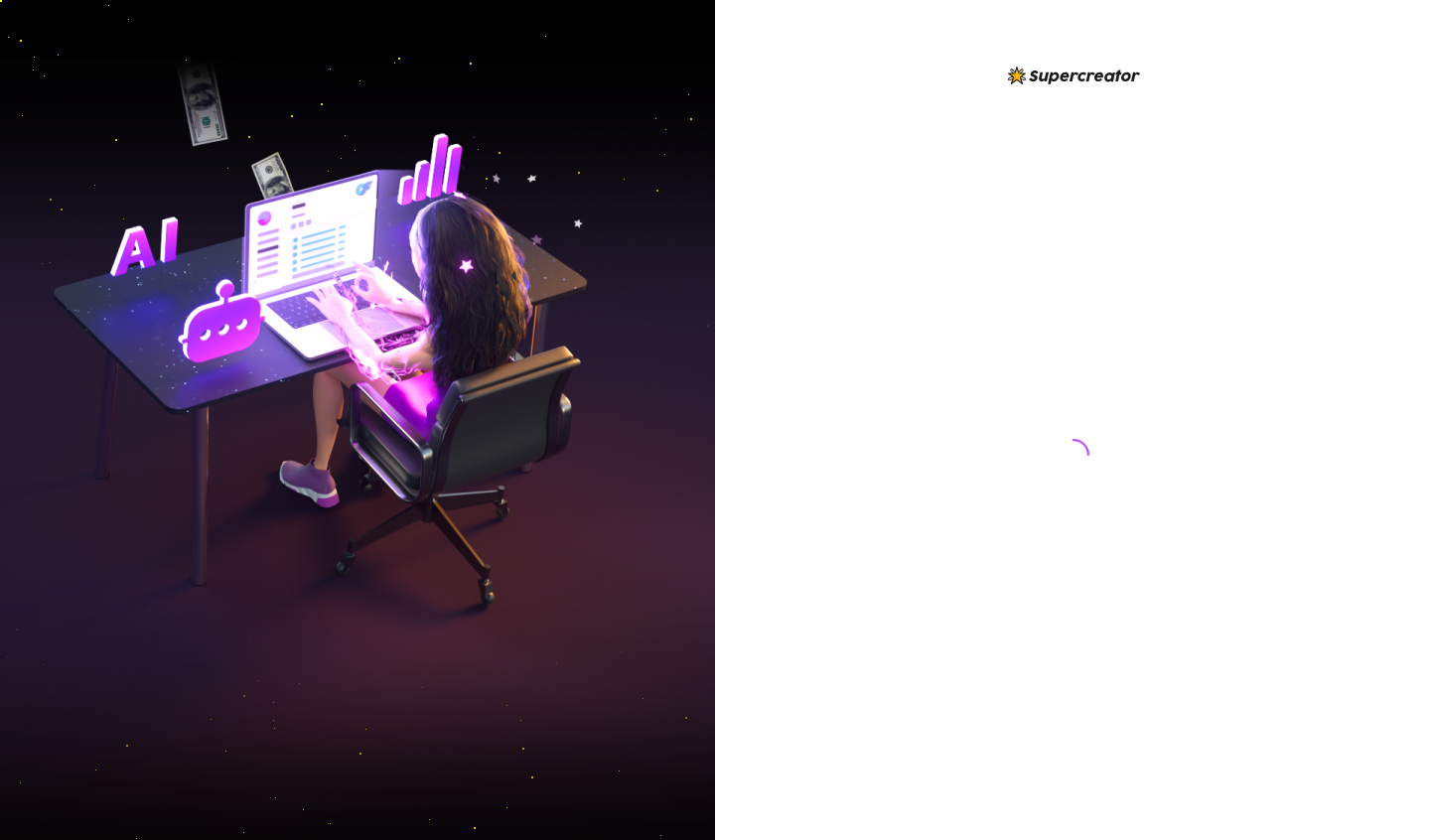 scroll, scrollTop: 0, scrollLeft: 0, axis: both 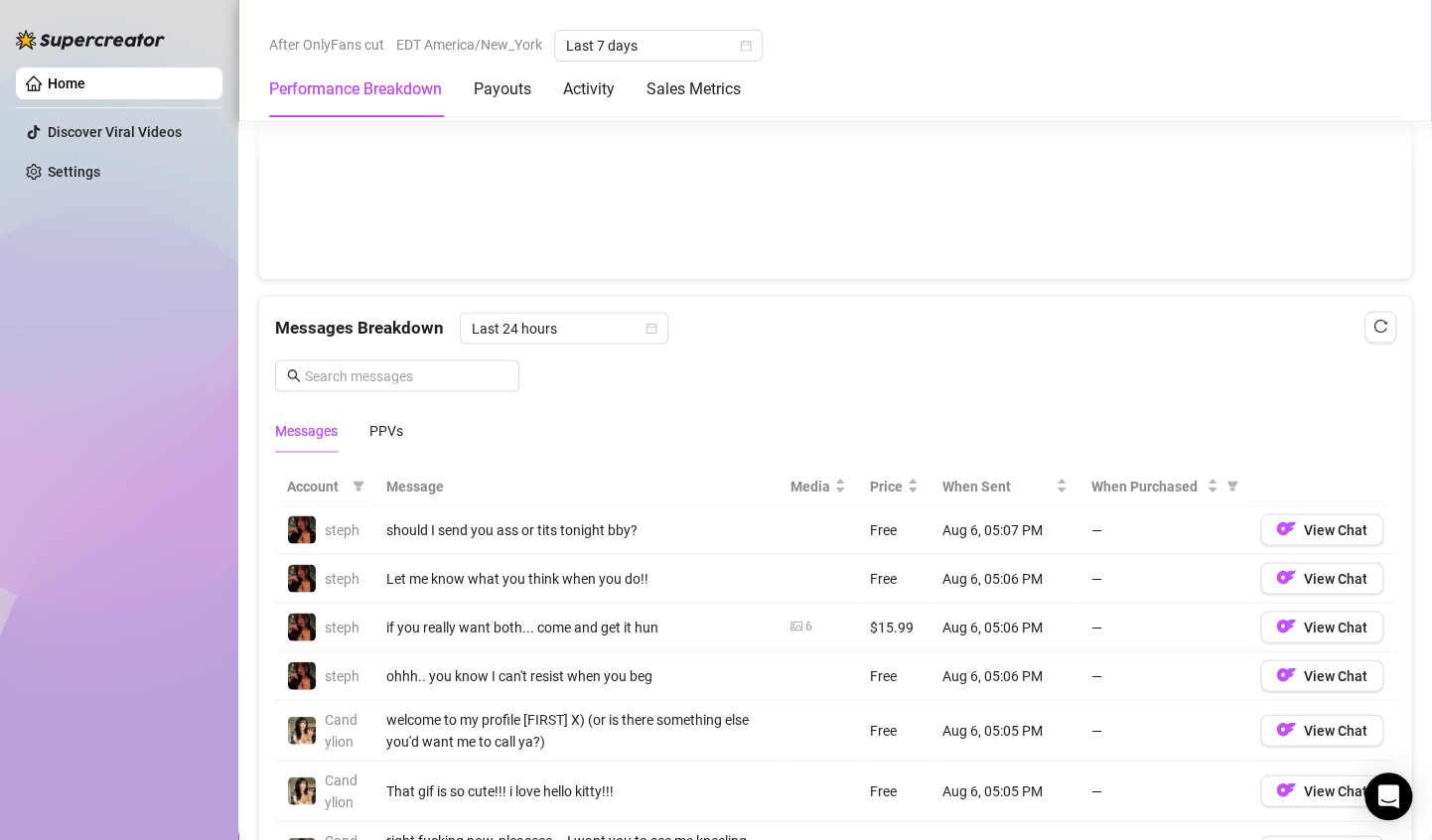 click on "Messages PPVs" at bounding box center [339, 430] 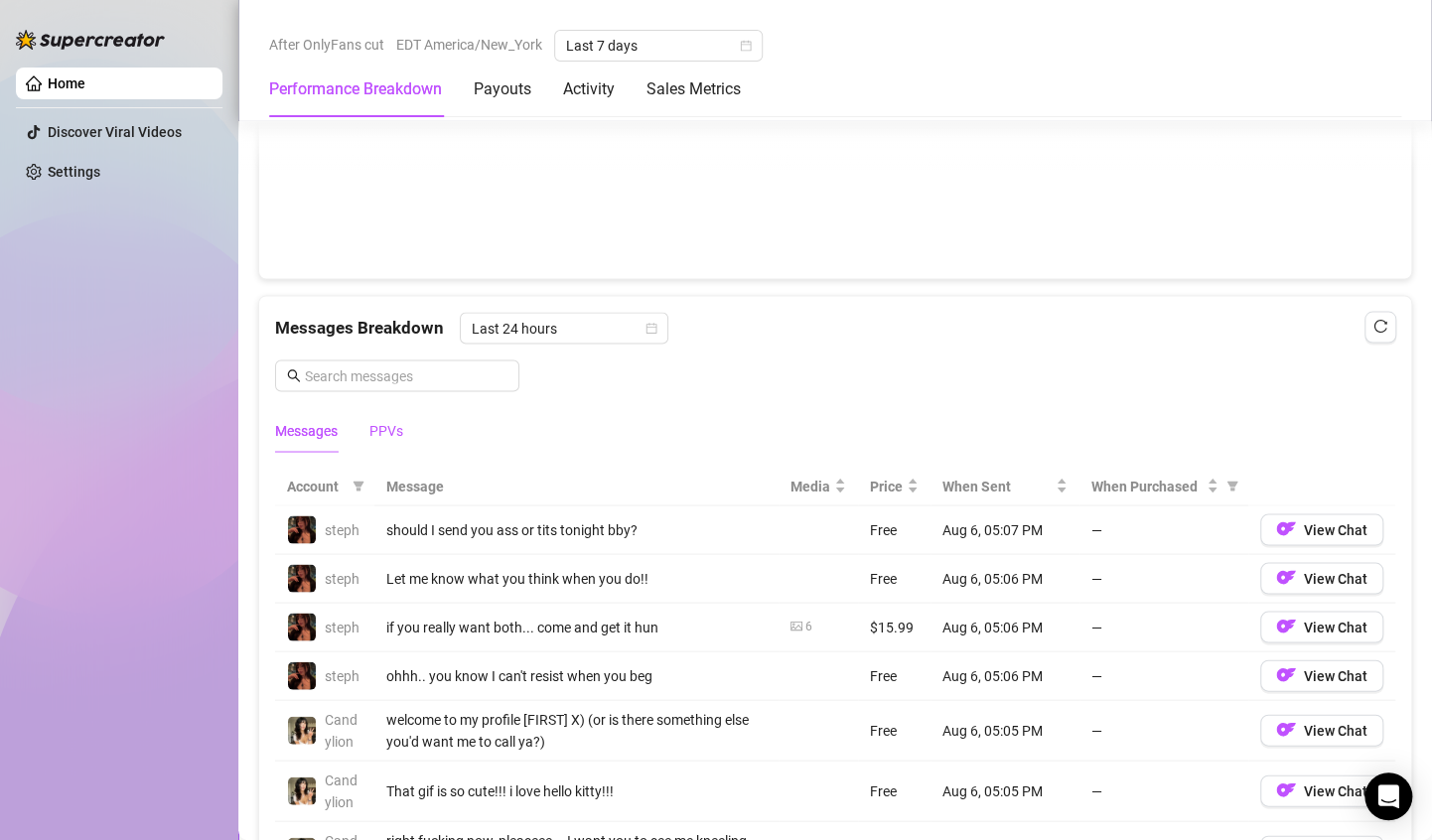 click on "PPVs" at bounding box center [386, 430] 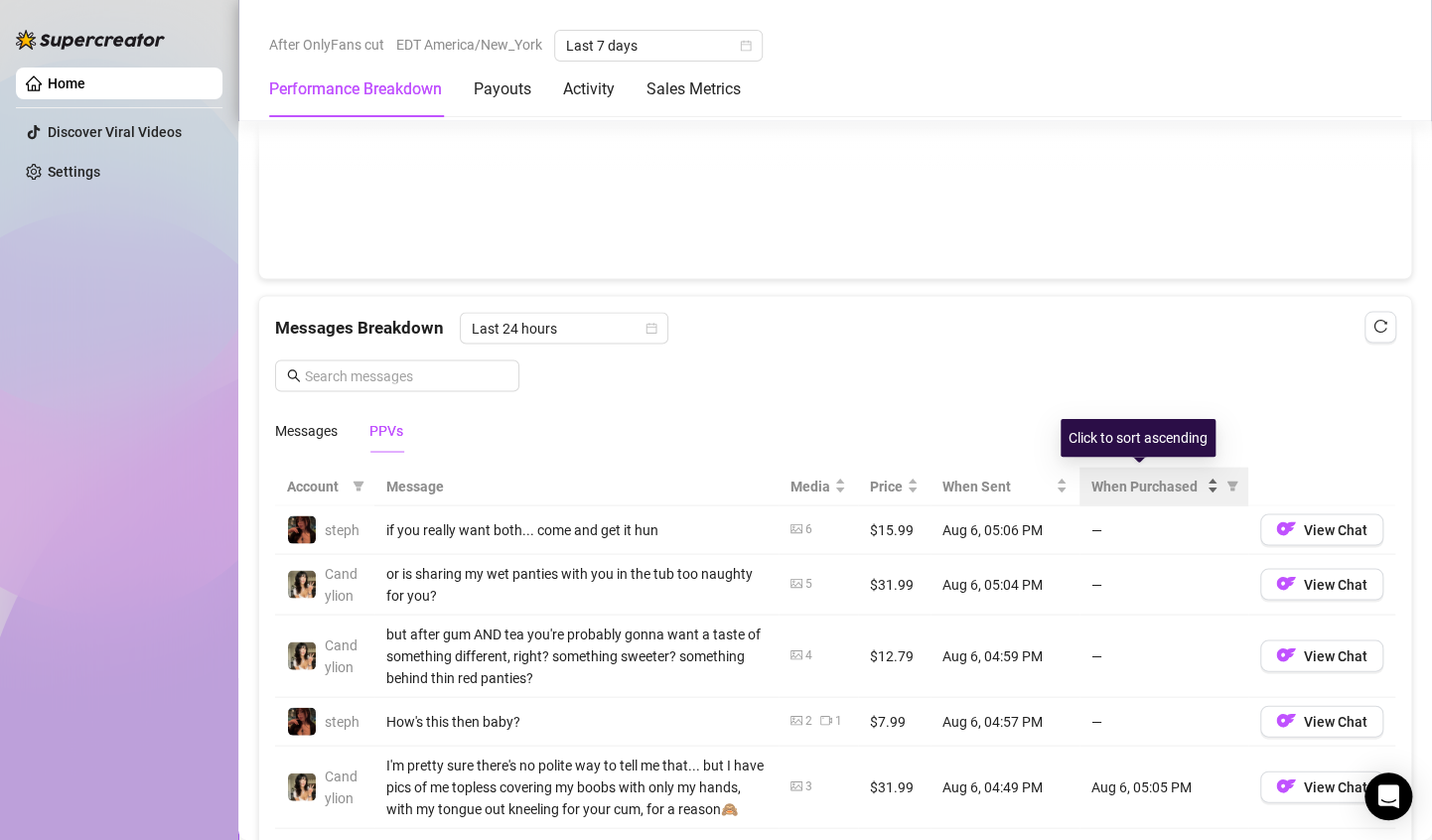 click on "When Purchased" at bounding box center [1147, 486] 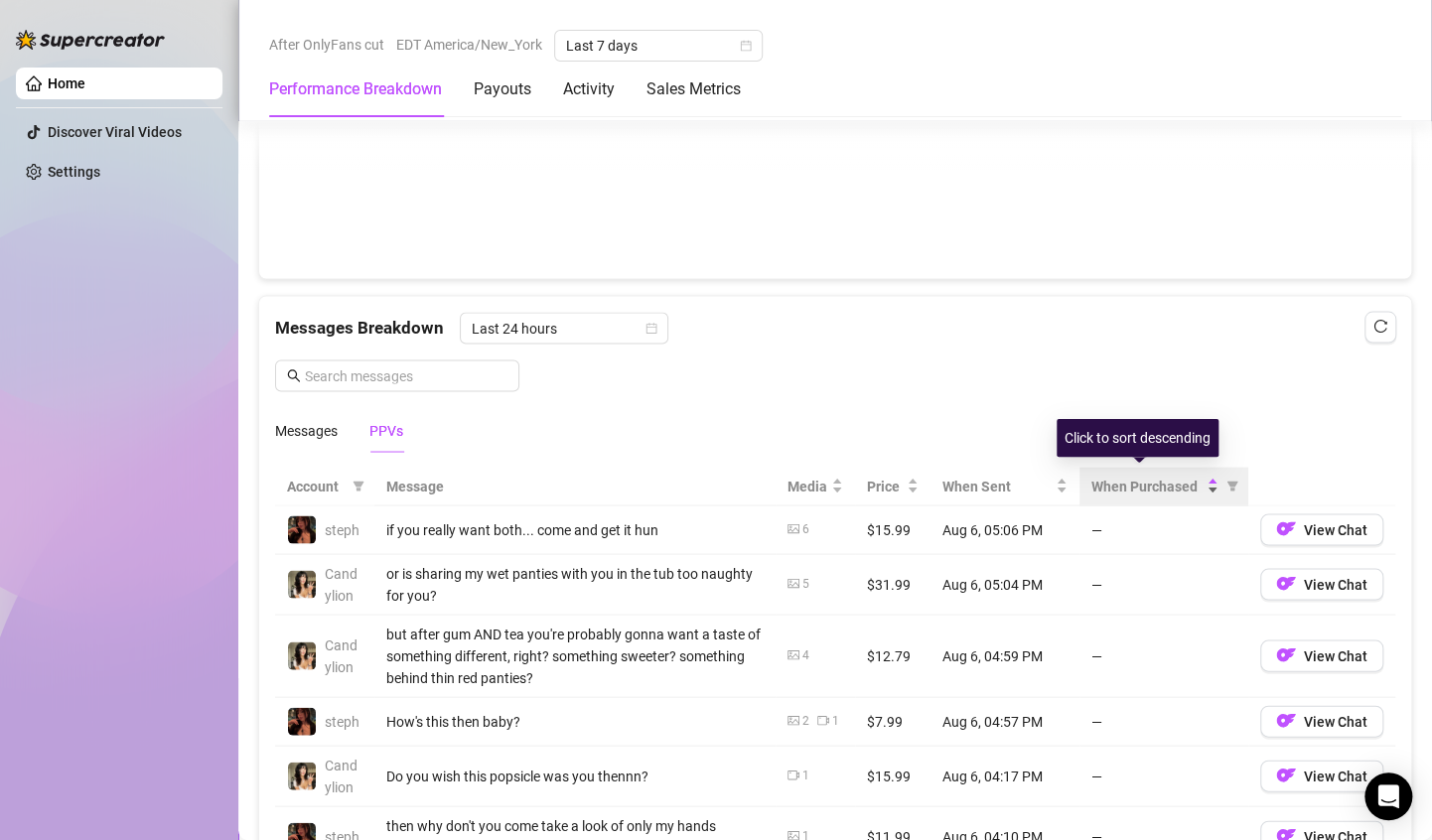 click on "When Purchased" at bounding box center [1147, 486] 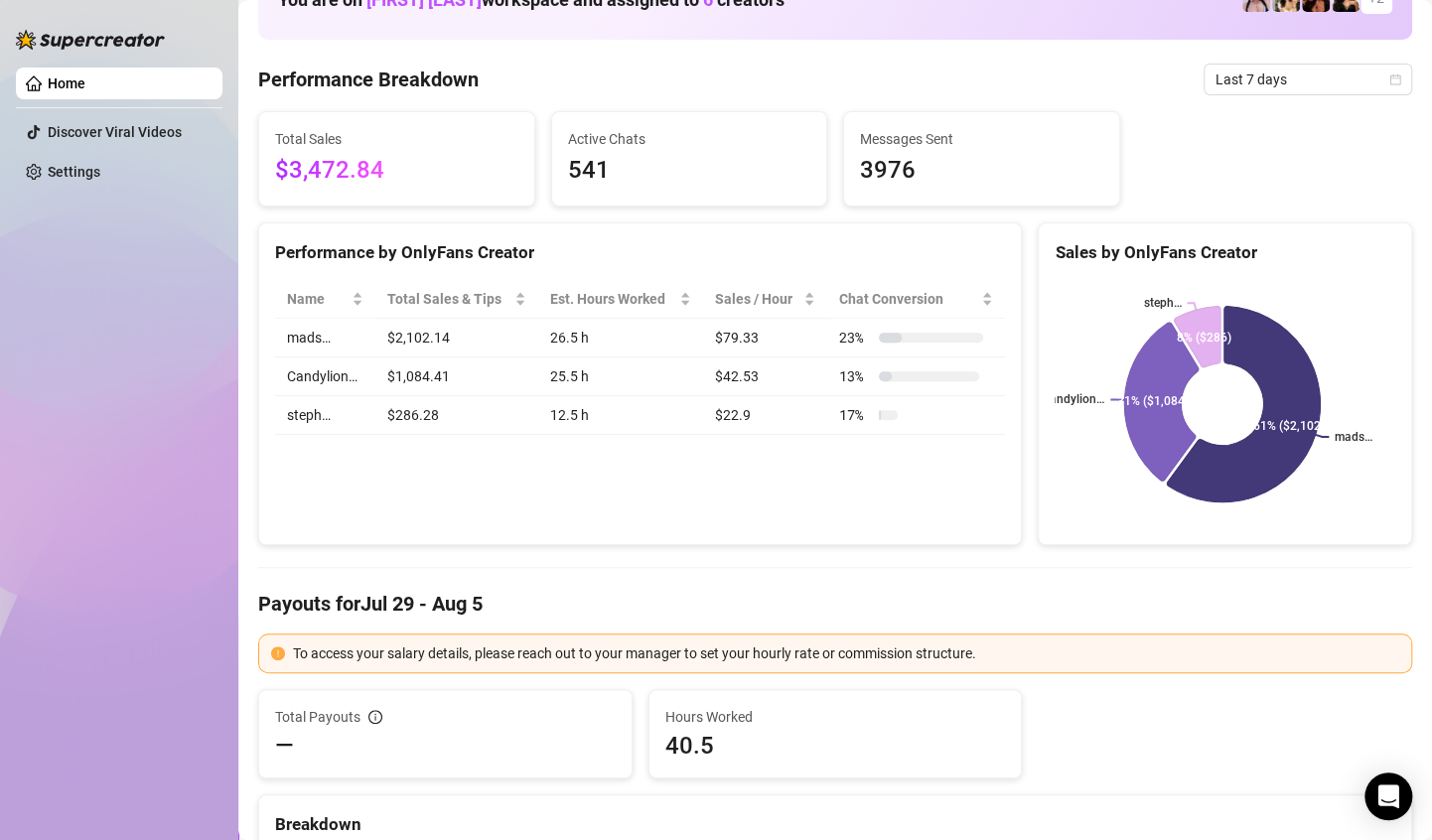 scroll, scrollTop: 145, scrollLeft: 0, axis: vertical 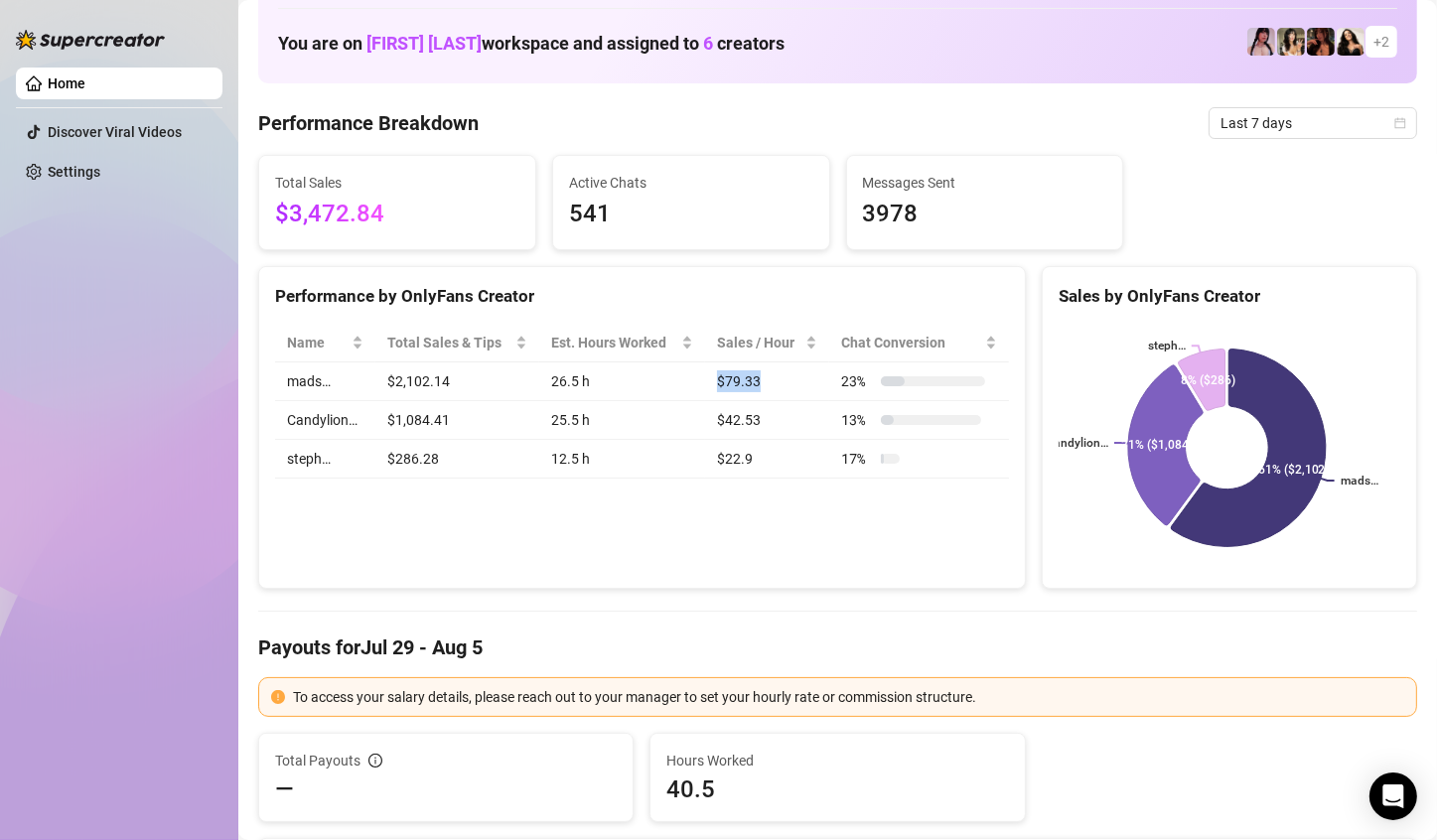 drag, startPoint x: 757, startPoint y: 385, endPoint x: 706, endPoint y: 381, distance: 51.156622 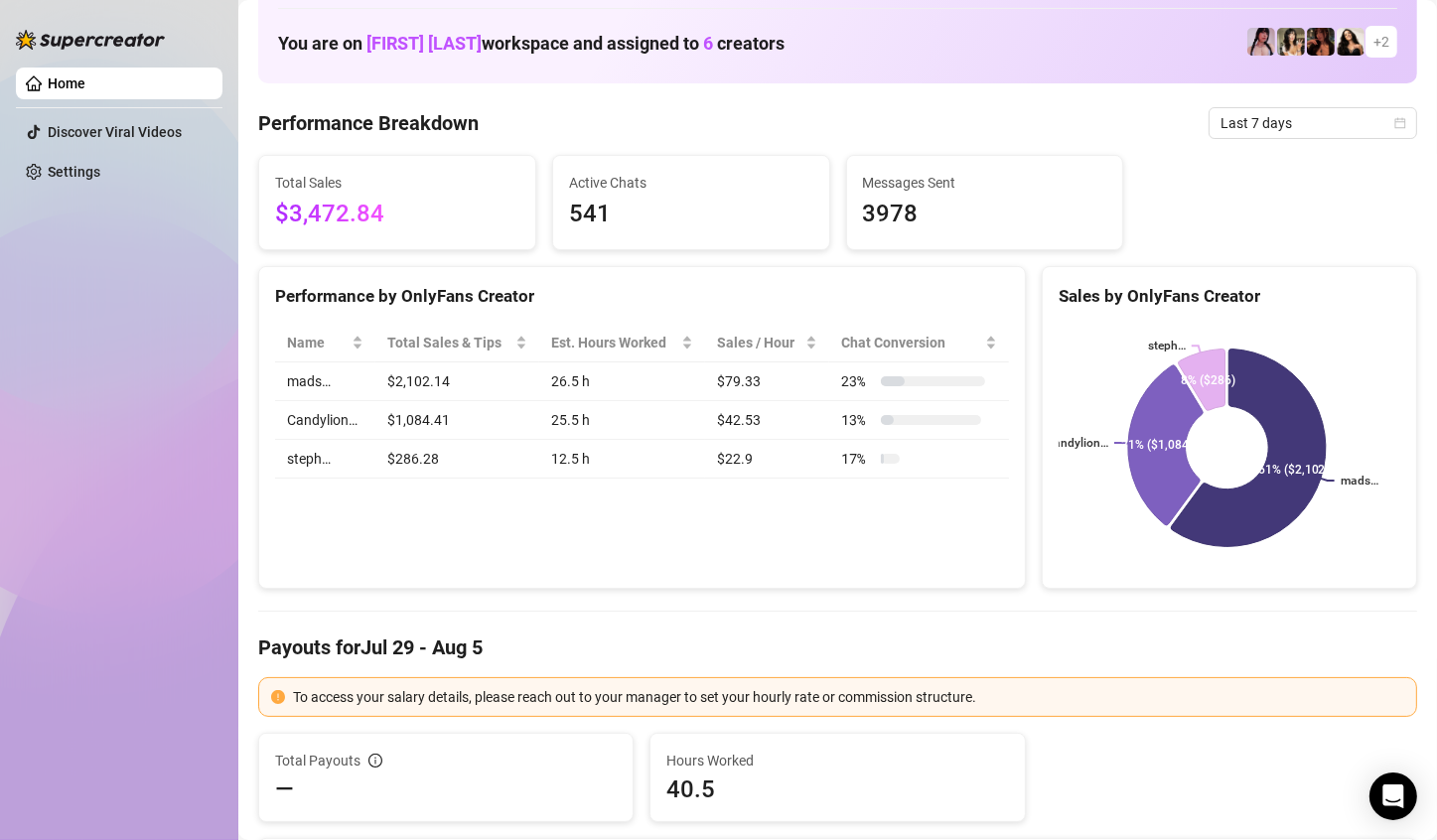 click on "$42.53" at bounding box center [768, 420] 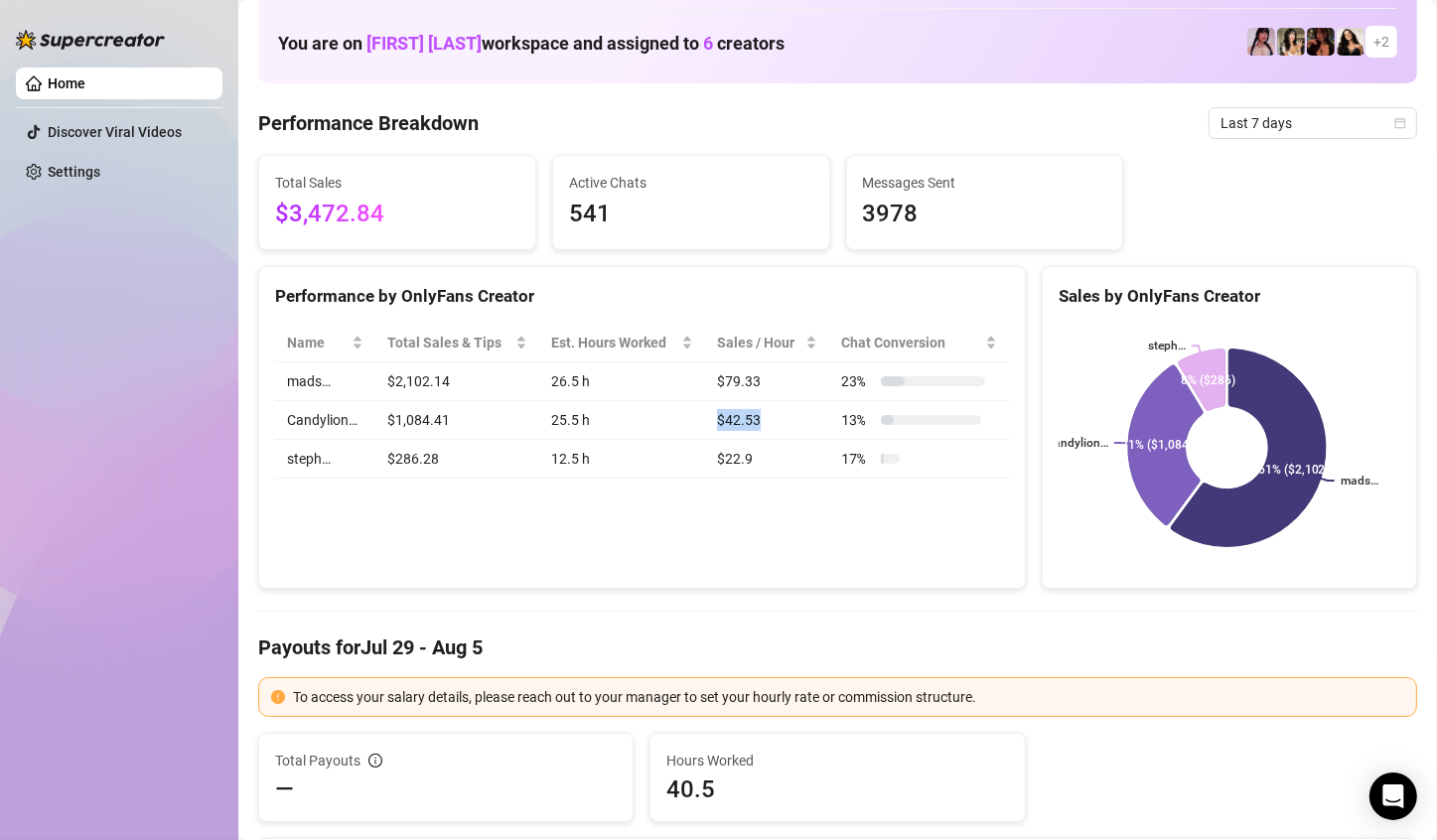 drag, startPoint x: 753, startPoint y: 424, endPoint x: 707, endPoint y: 424, distance: 46 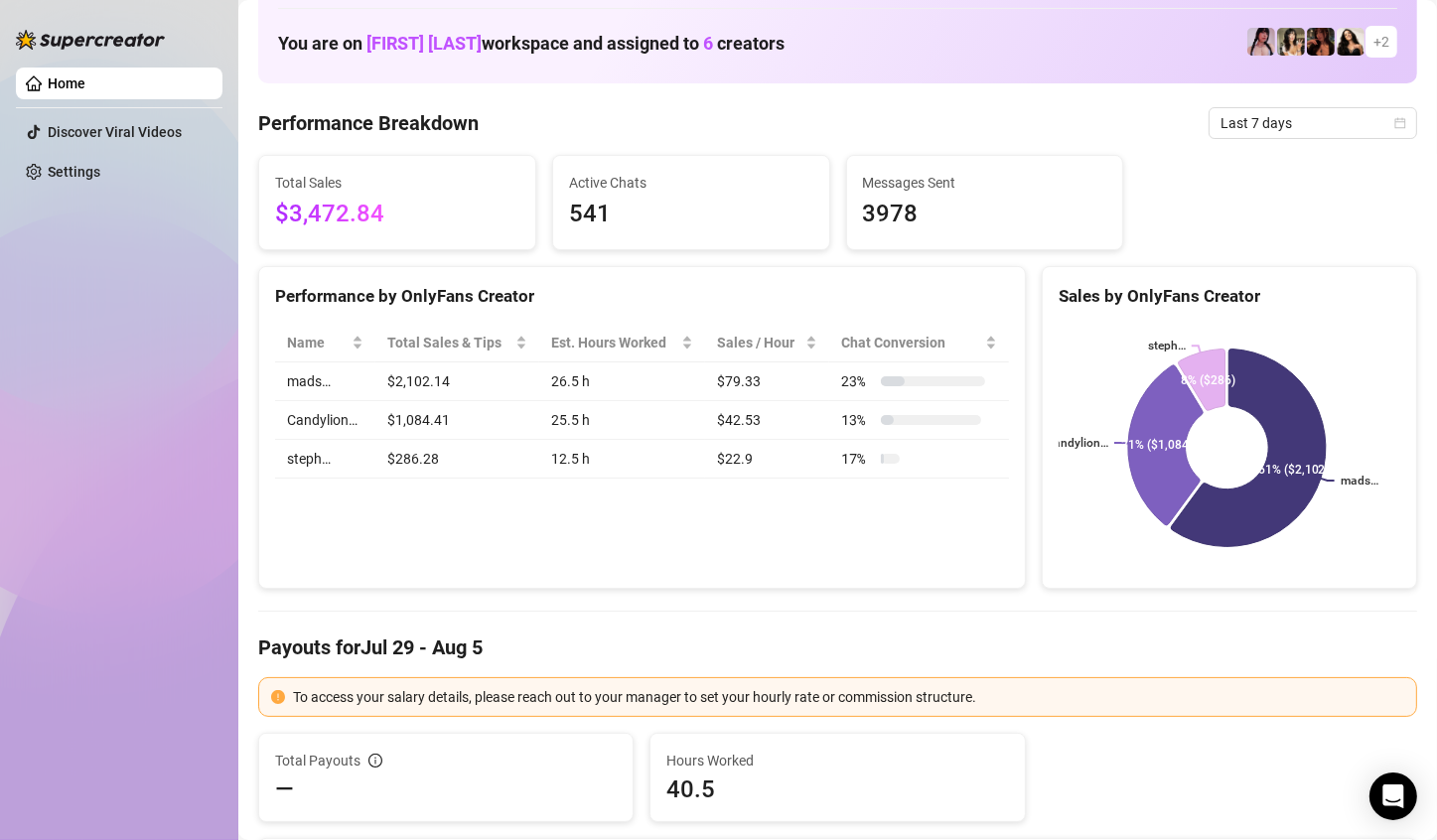 click on "$22.9" at bounding box center [768, 459] 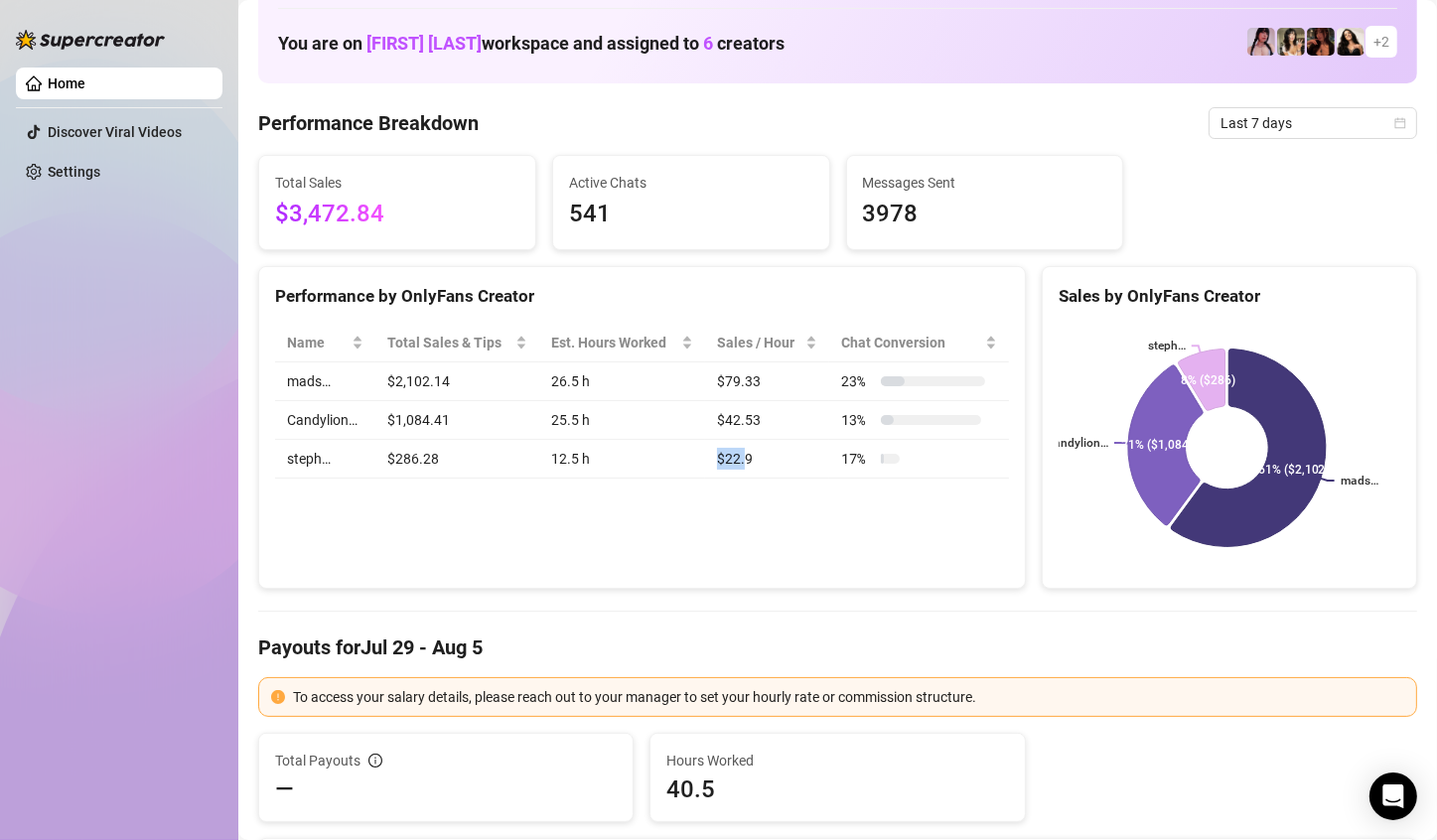 drag, startPoint x: 739, startPoint y: 467, endPoint x: 702, endPoint y: 465, distance: 37.054015 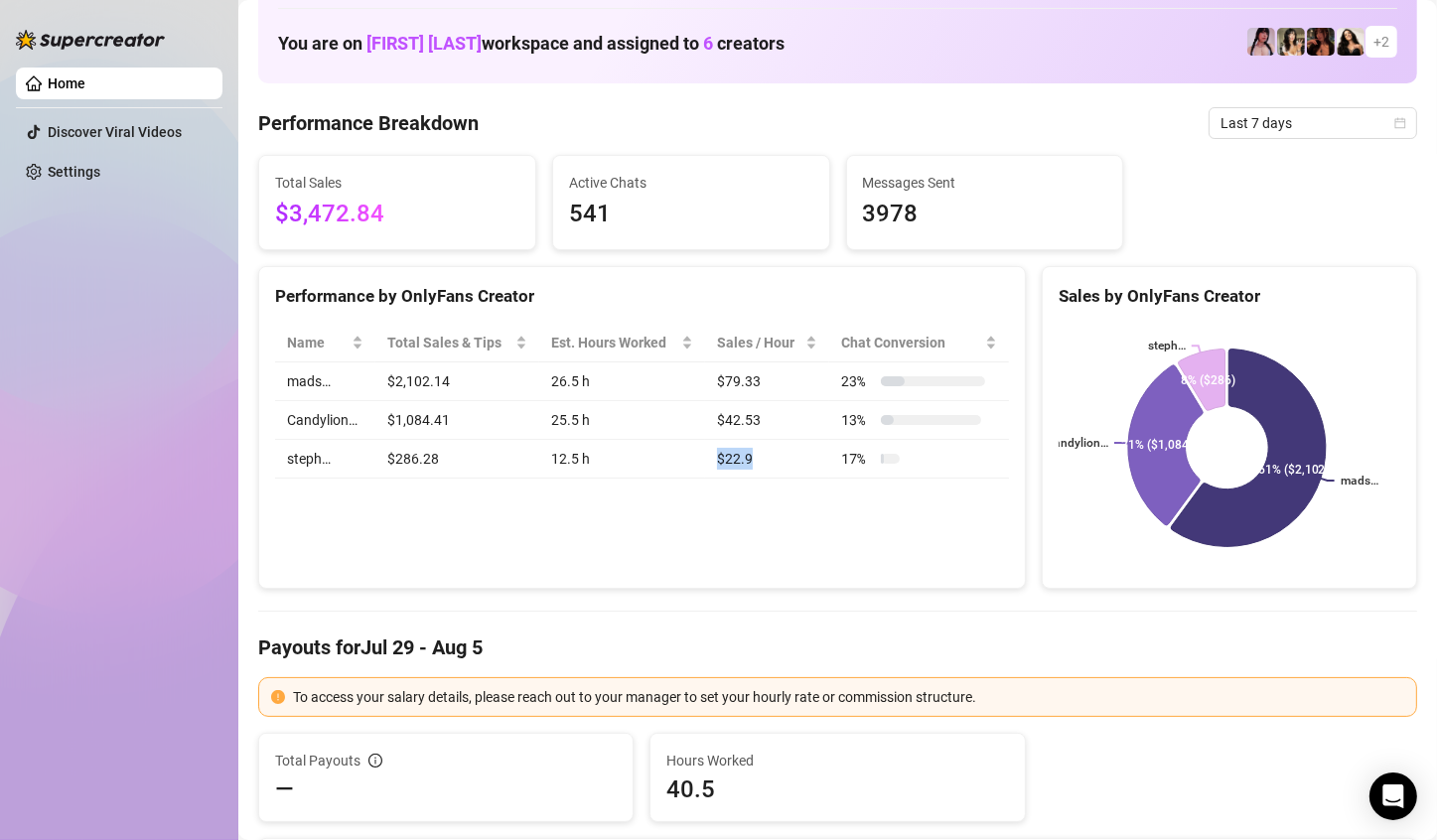 drag, startPoint x: 711, startPoint y: 465, endPoint x: 739, endPoint y: 464, distance: 28.01785 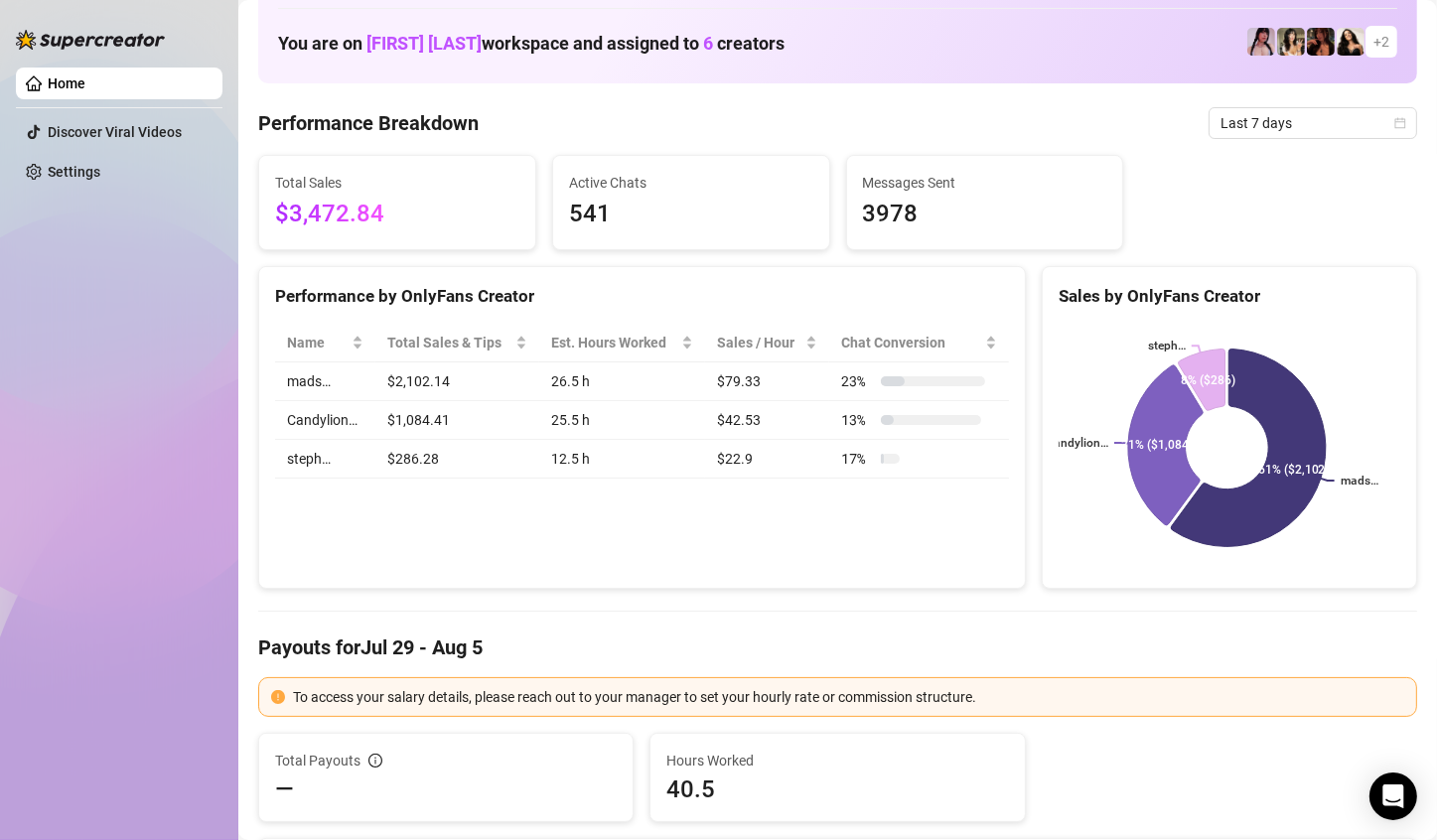 click on "$79.33" at bounding box center (768, 381) 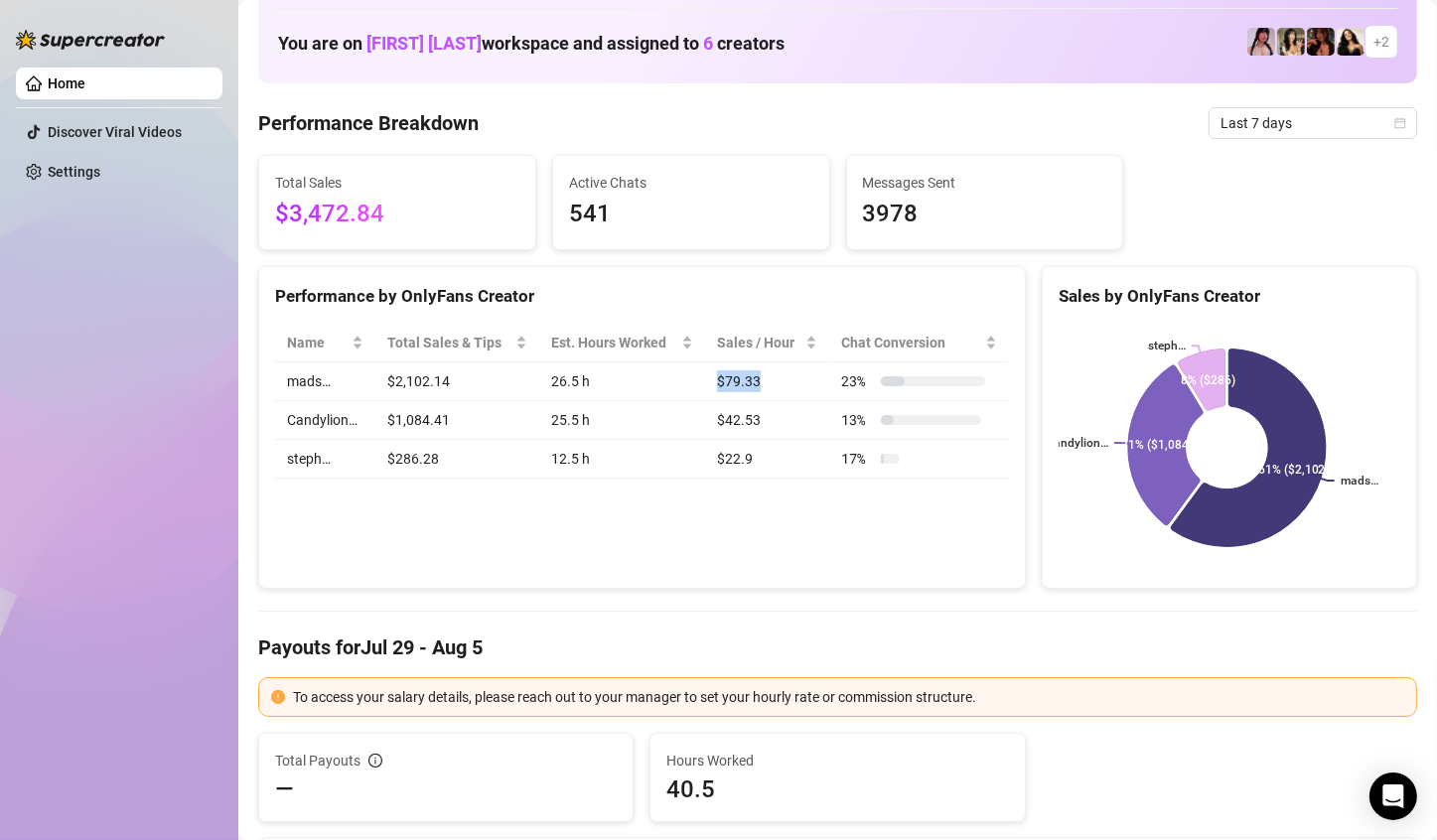 drag, startPoint x: 743, startPoint y: 384, endPoint x: 712, endPoint y: 380, distance: 31.257 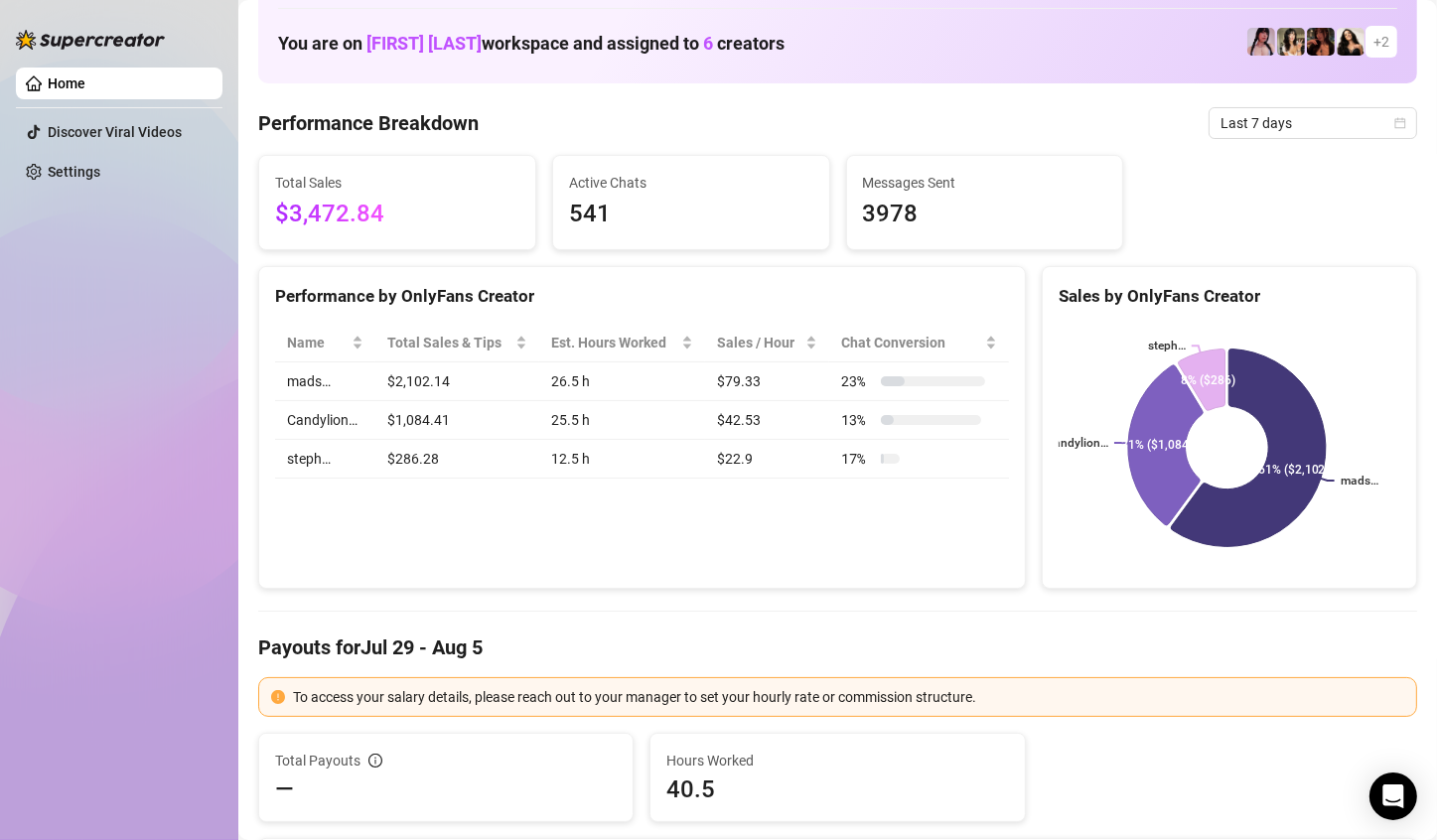 click on "$42.53" at bounding box center (768, 420) 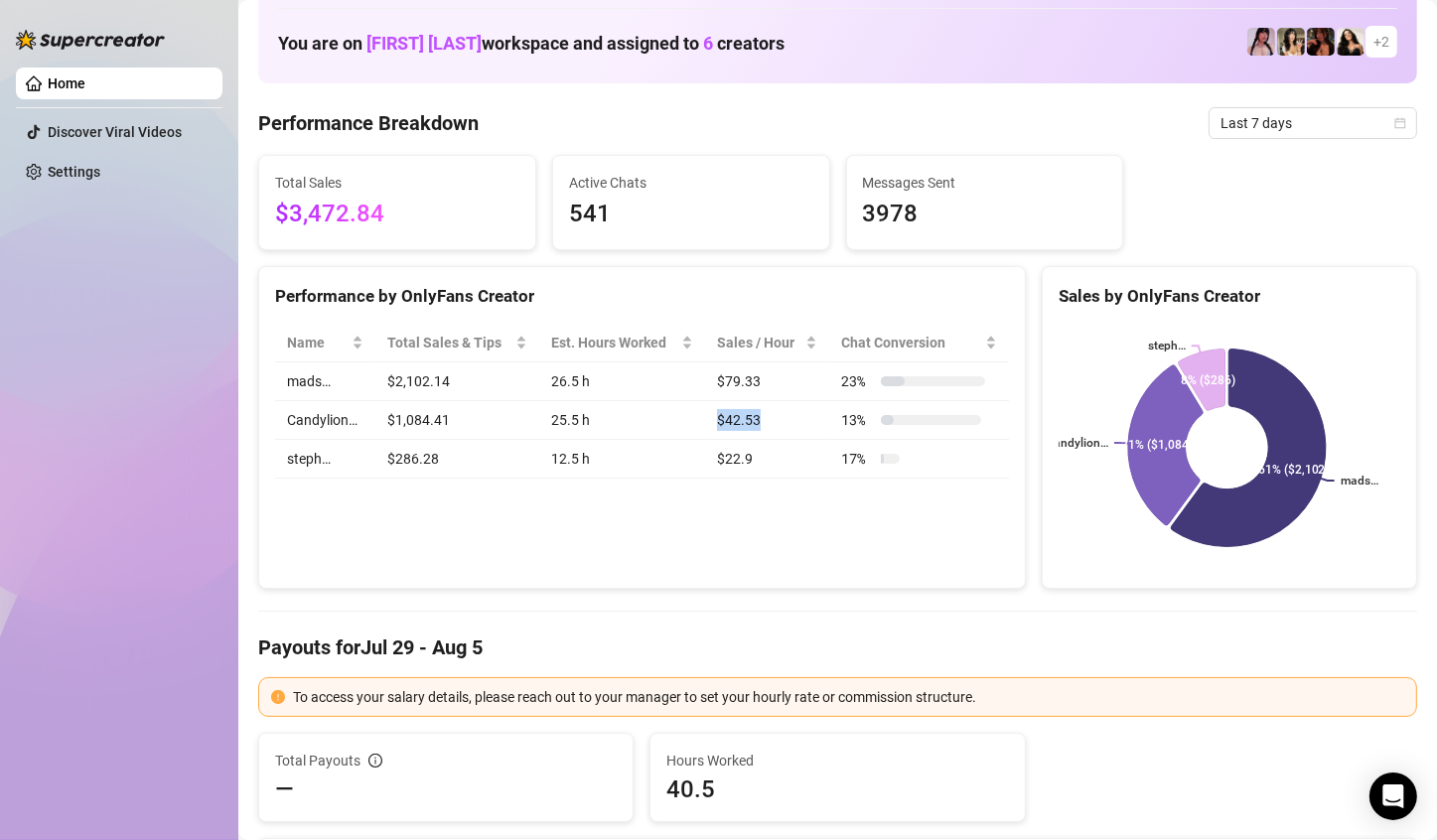 drag, startPoint x: 714, startPoint y: 403, endPoint x: 695, endPoint y: 419, distance: 24.839485 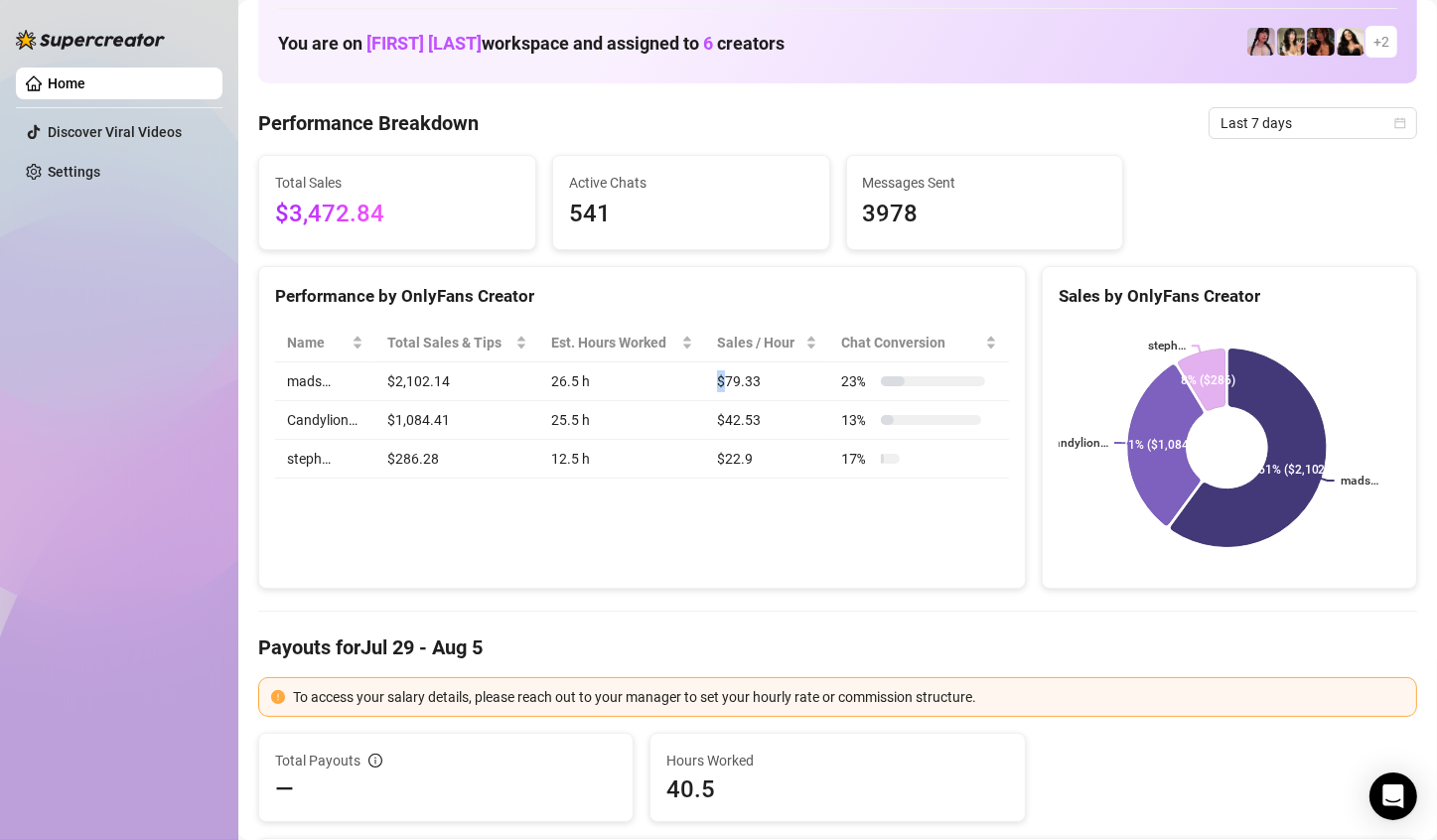 drag, startPoint x: 720, startPoint y: 383, endPoint x: 708, endPoint y: 382, distance: 12.0415946 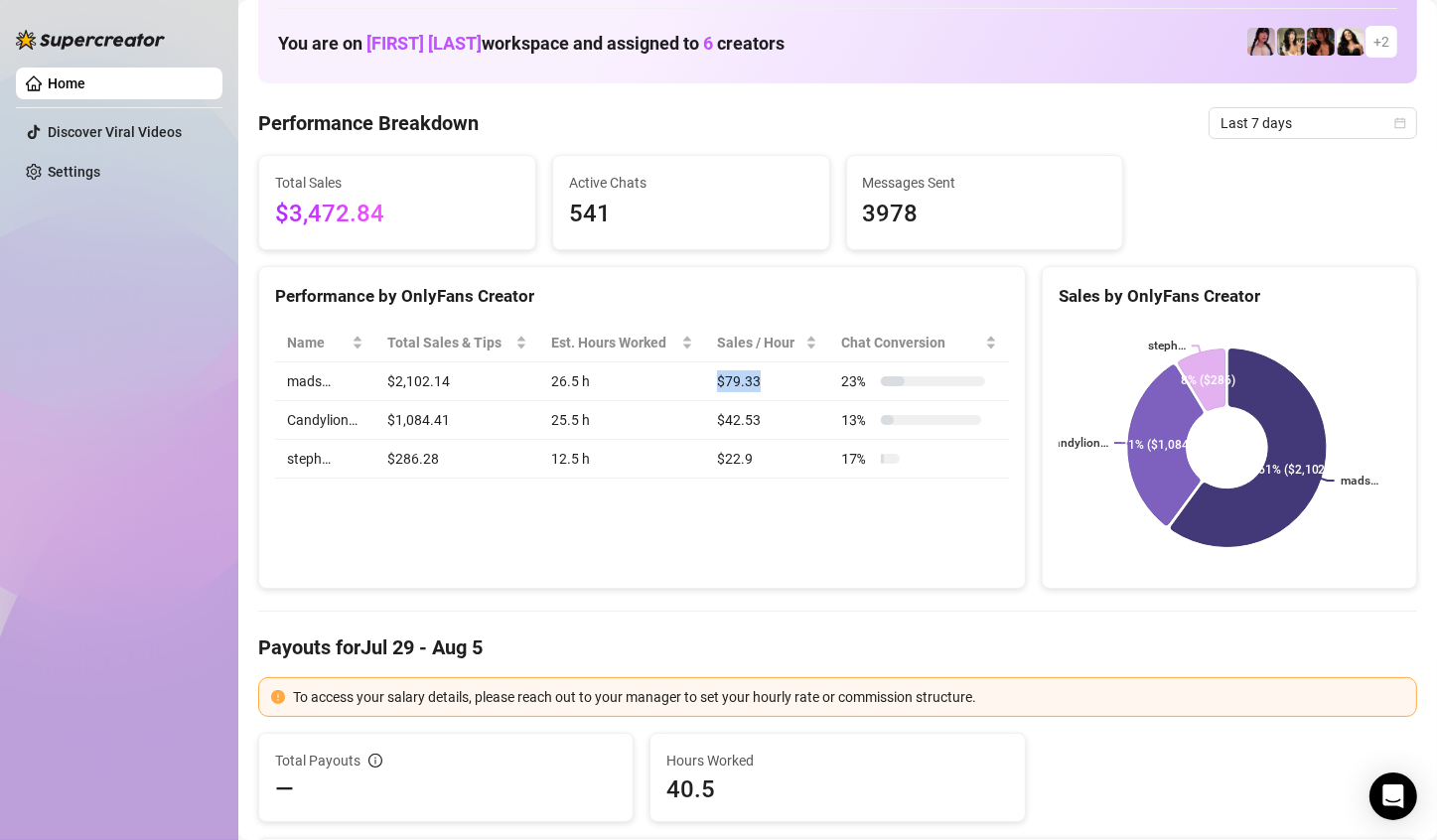 drag, startPoint x: 708, startPoint y: 382, endPoint x: 758, endPoint y: 511, distance: 138.351 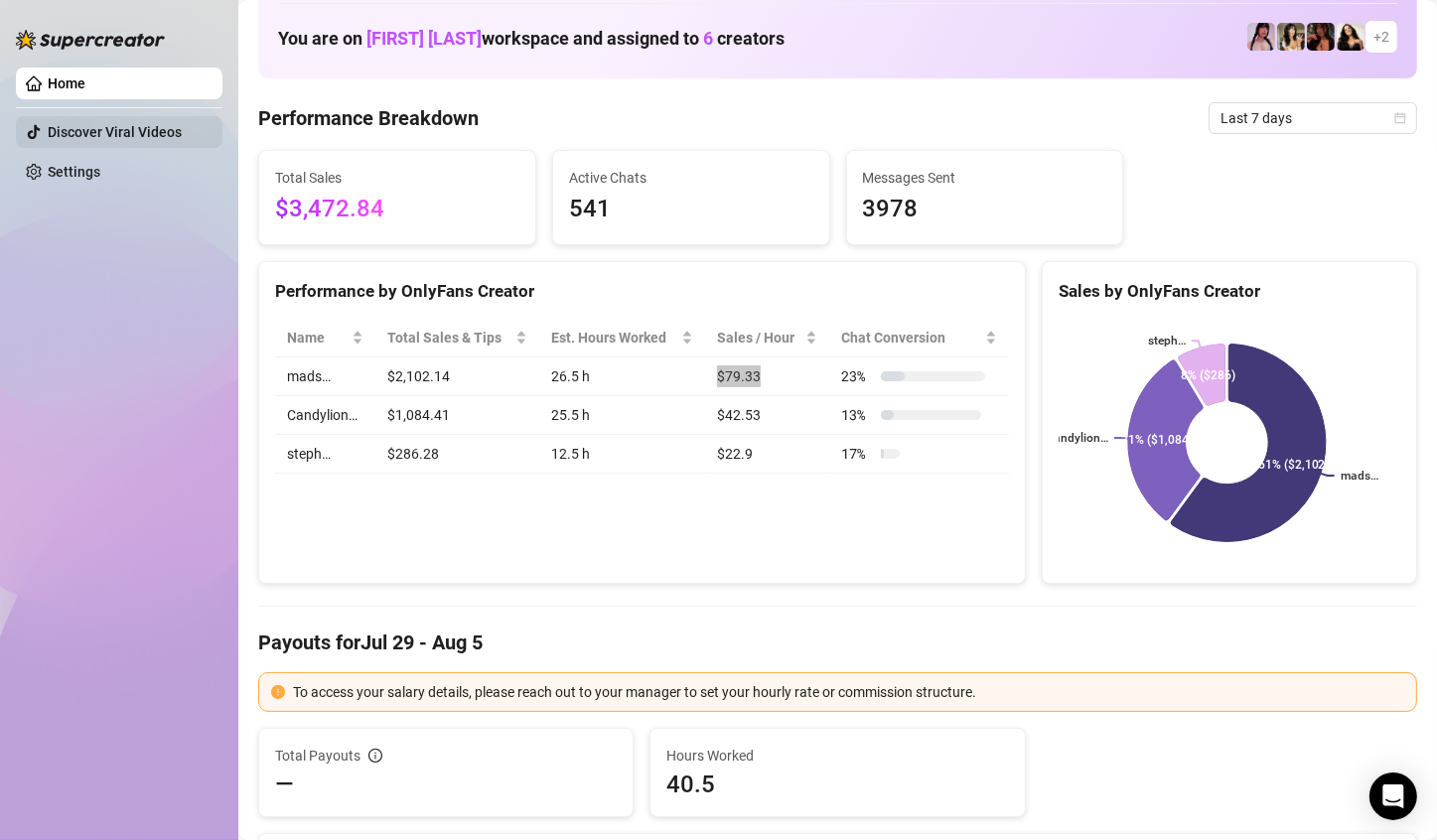 scroll, scrollTop: 99, scrollLeft: 0, axis: vertical 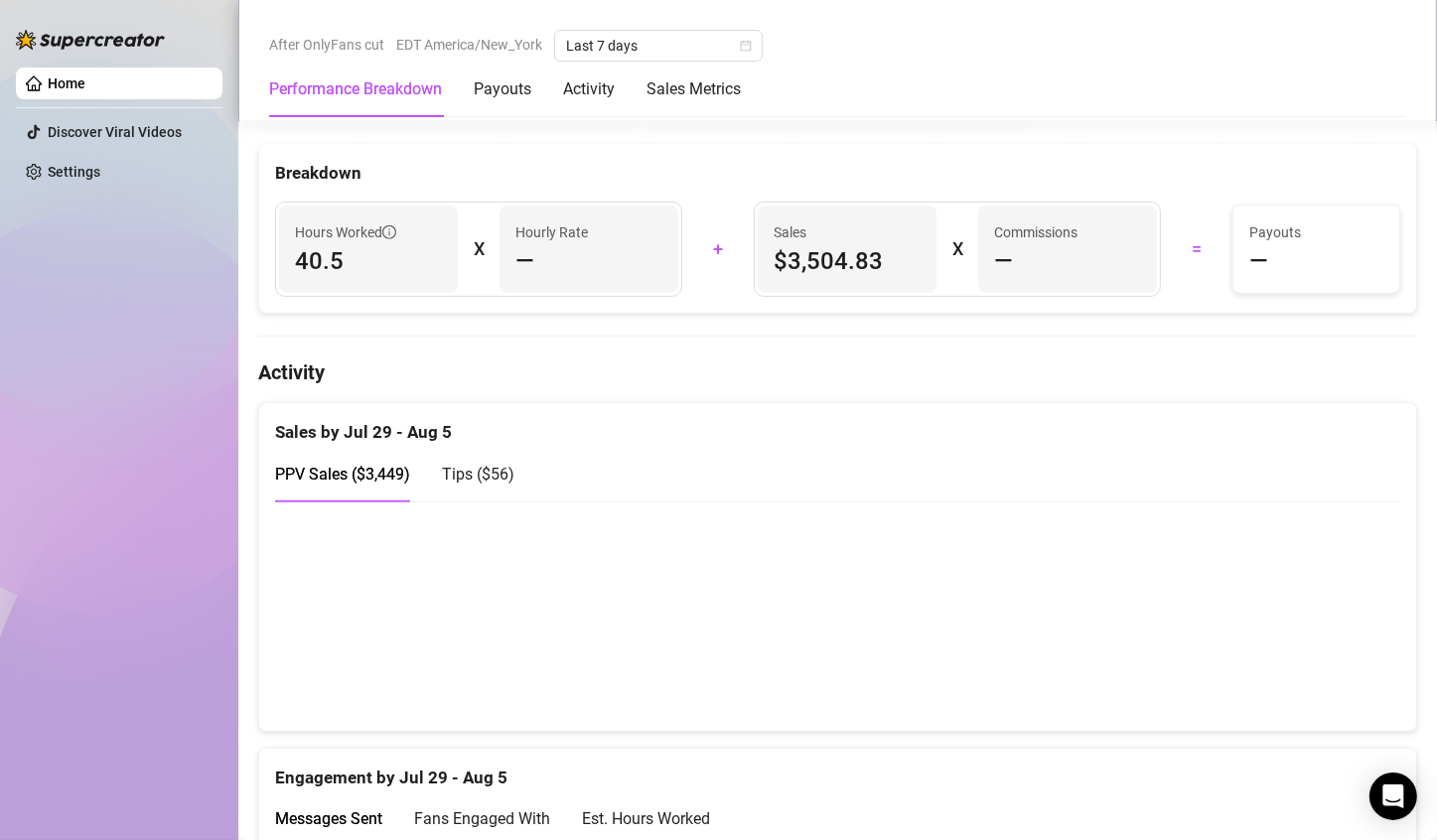 drag, startPoint x: 1238, startPoint y: 573, endPoint x: 1317, endPoint y: 607, distance: 86.00581 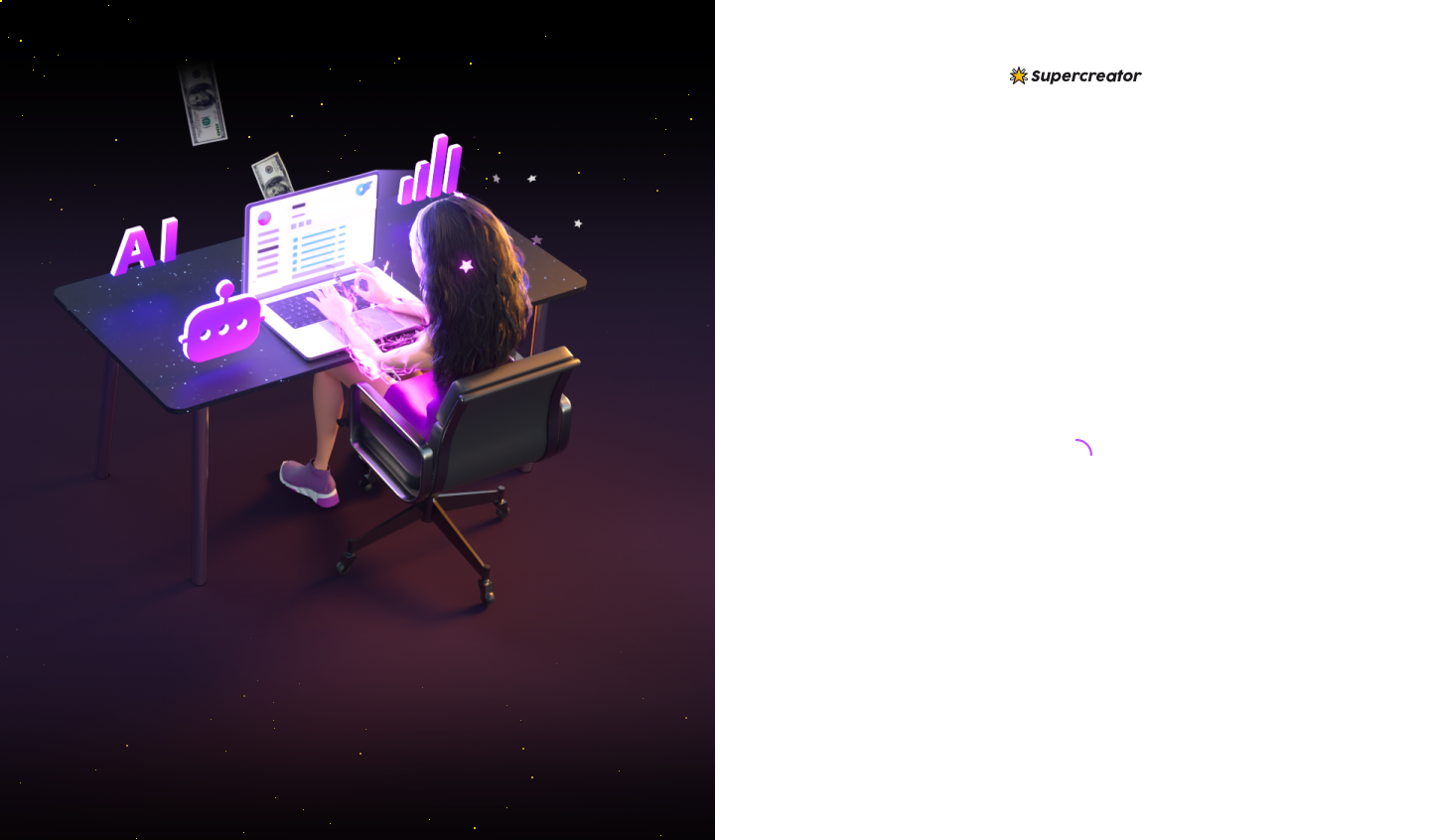 scroll, scrollTop: 0, scrollLeft: 0, axis: both 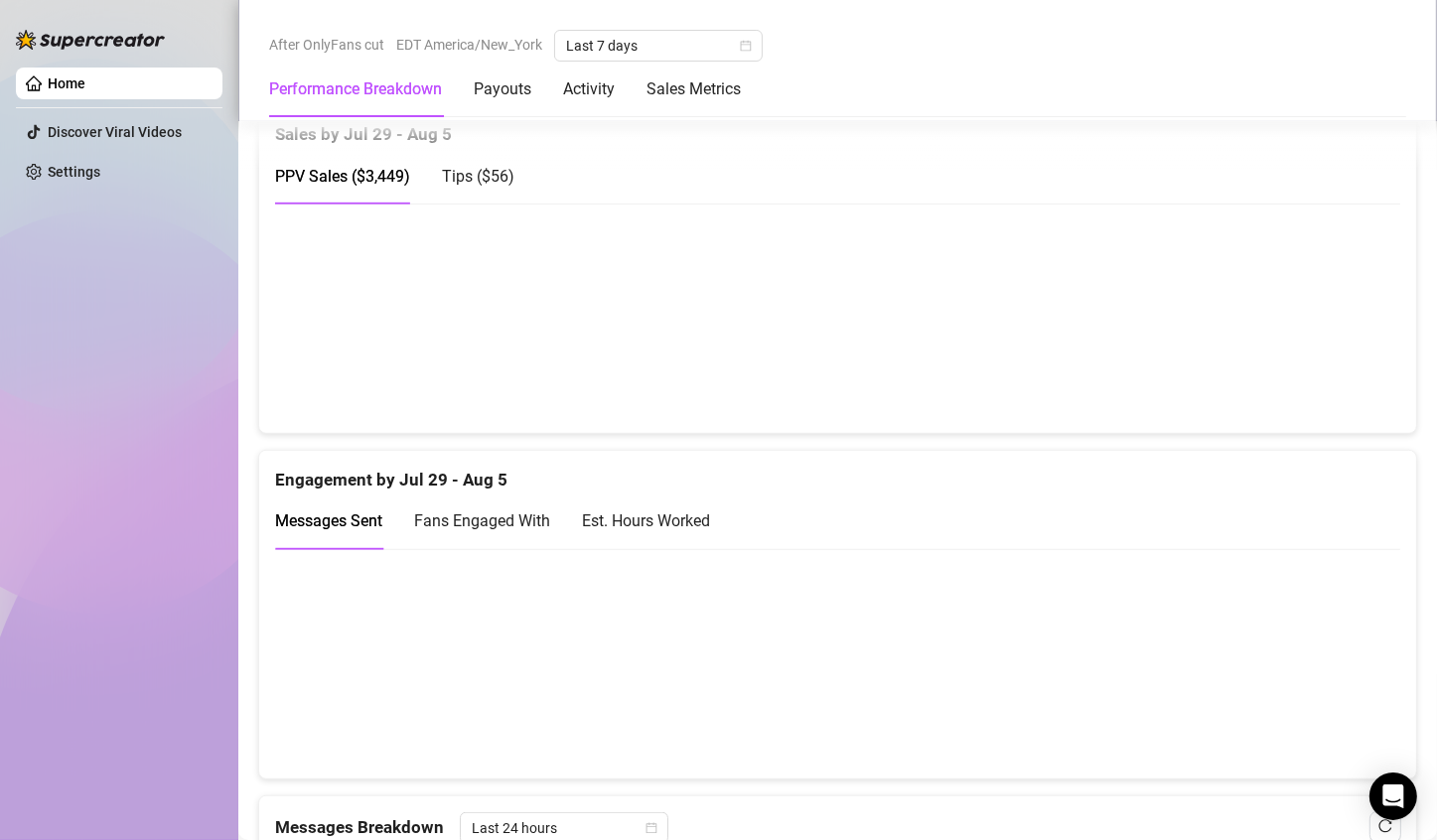 click at bounding box center [829, 318] 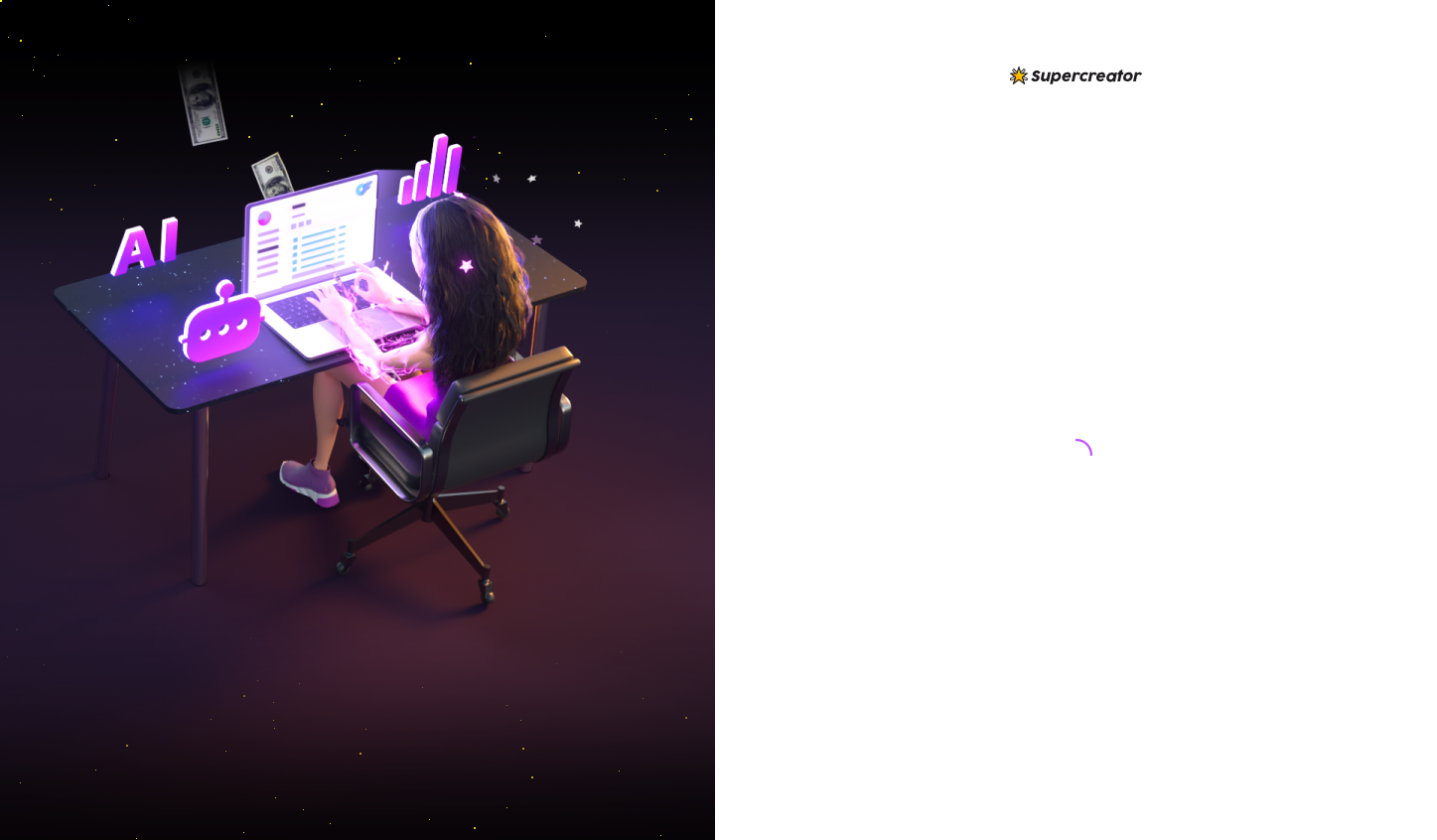 scroll, scrollTop: 0, scrollLeft: 0, axis: both 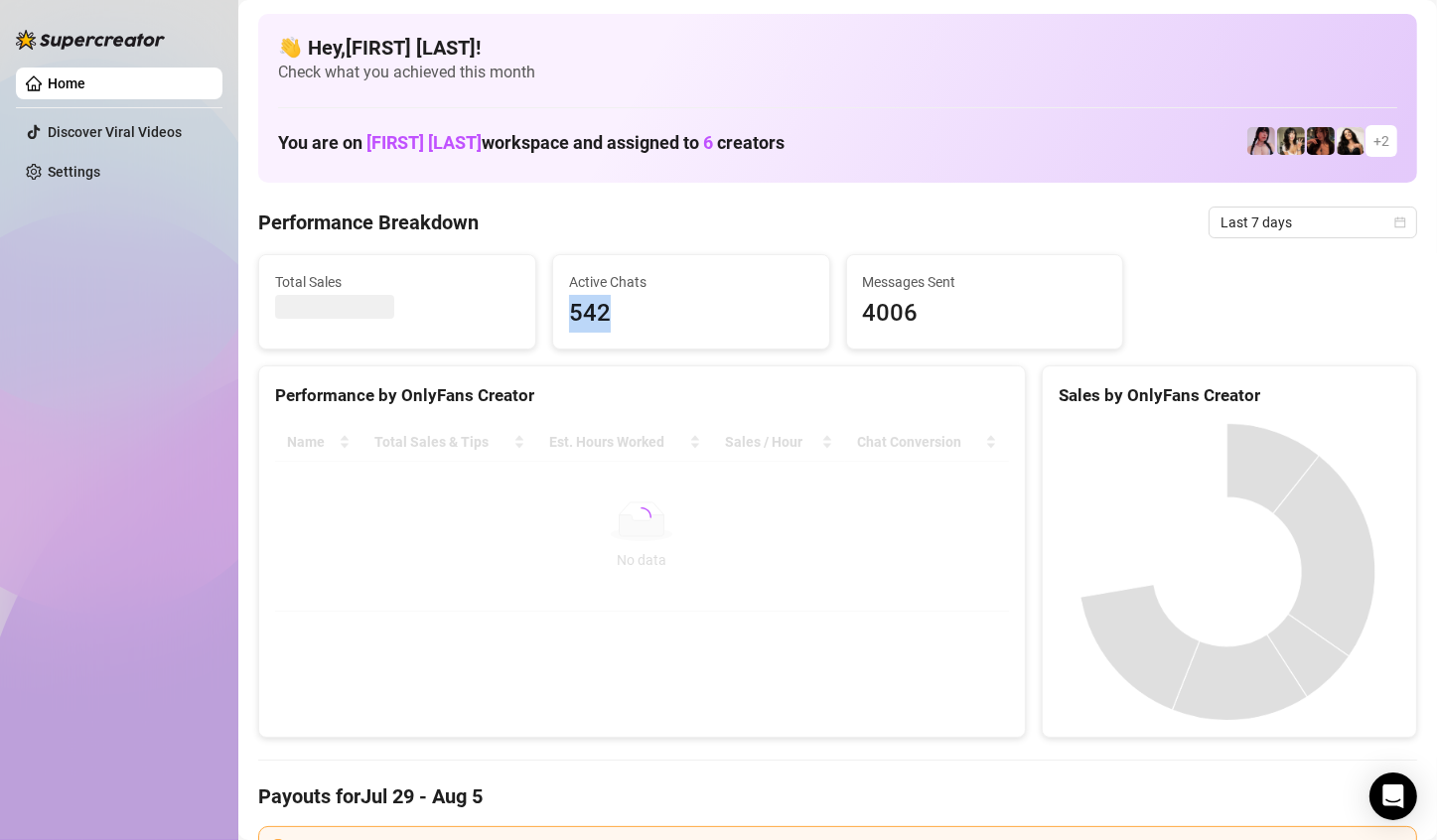 drag, startPoint x: 612, startPoint y: 335, endPoint x: 556, endPoint y: 333, distance: 56.0357 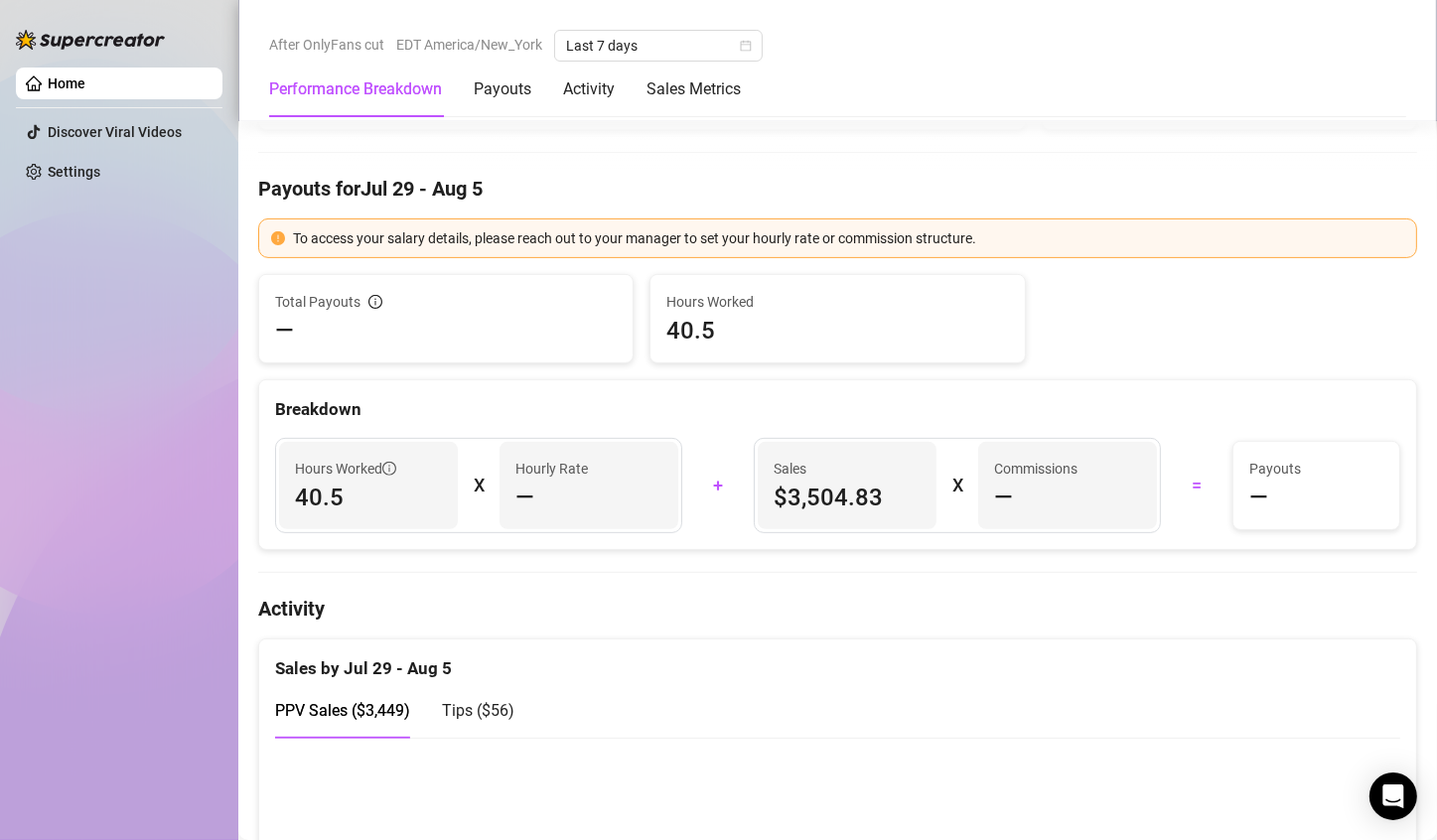 scroll, scrollTop: 894, scrollLeft: 0, axis: vertical 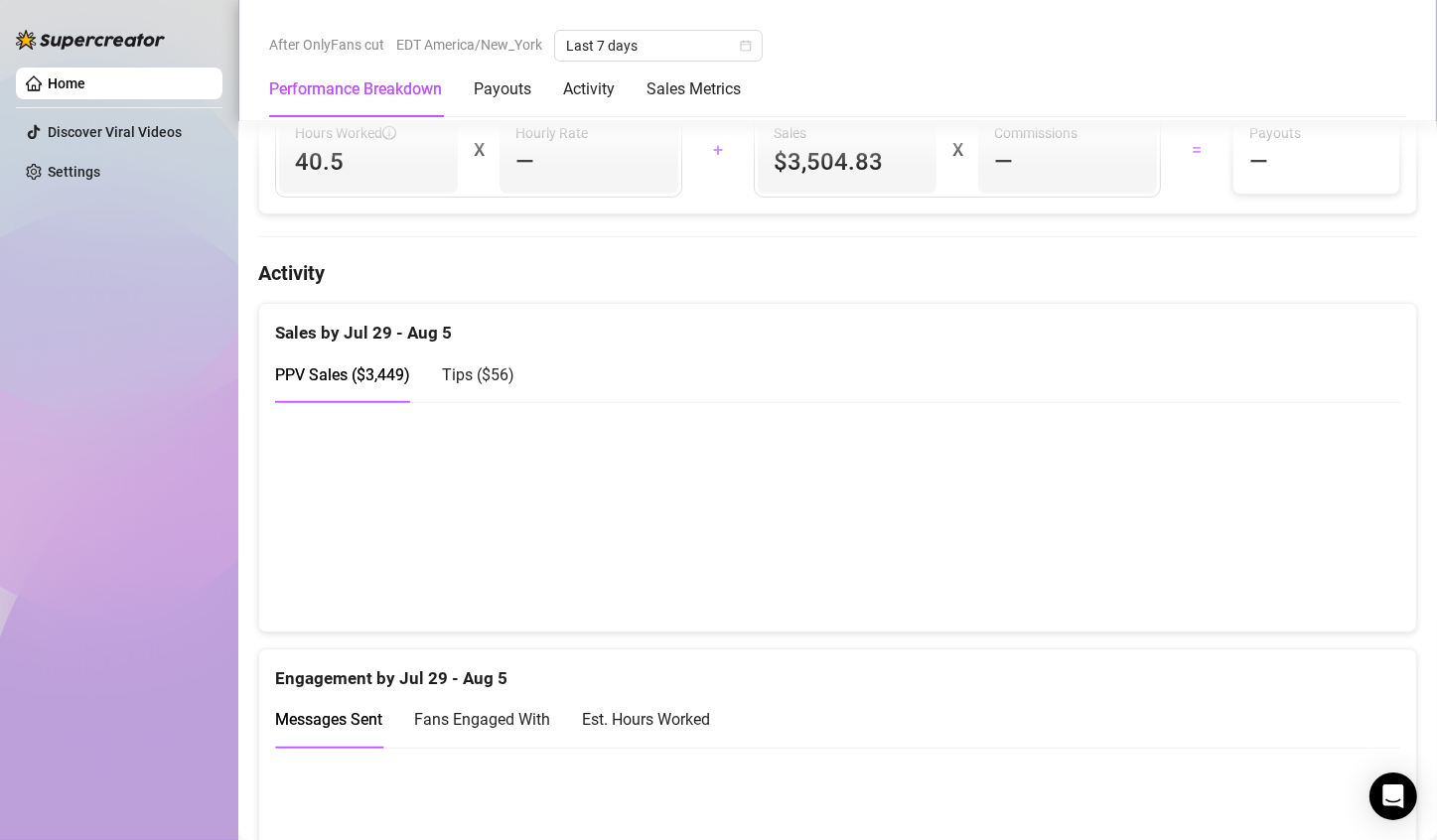 drag, startPoint x: 1266, startPoint y: 481, endPoint x: 1271, endPoint y: 494, distance: 13.928388 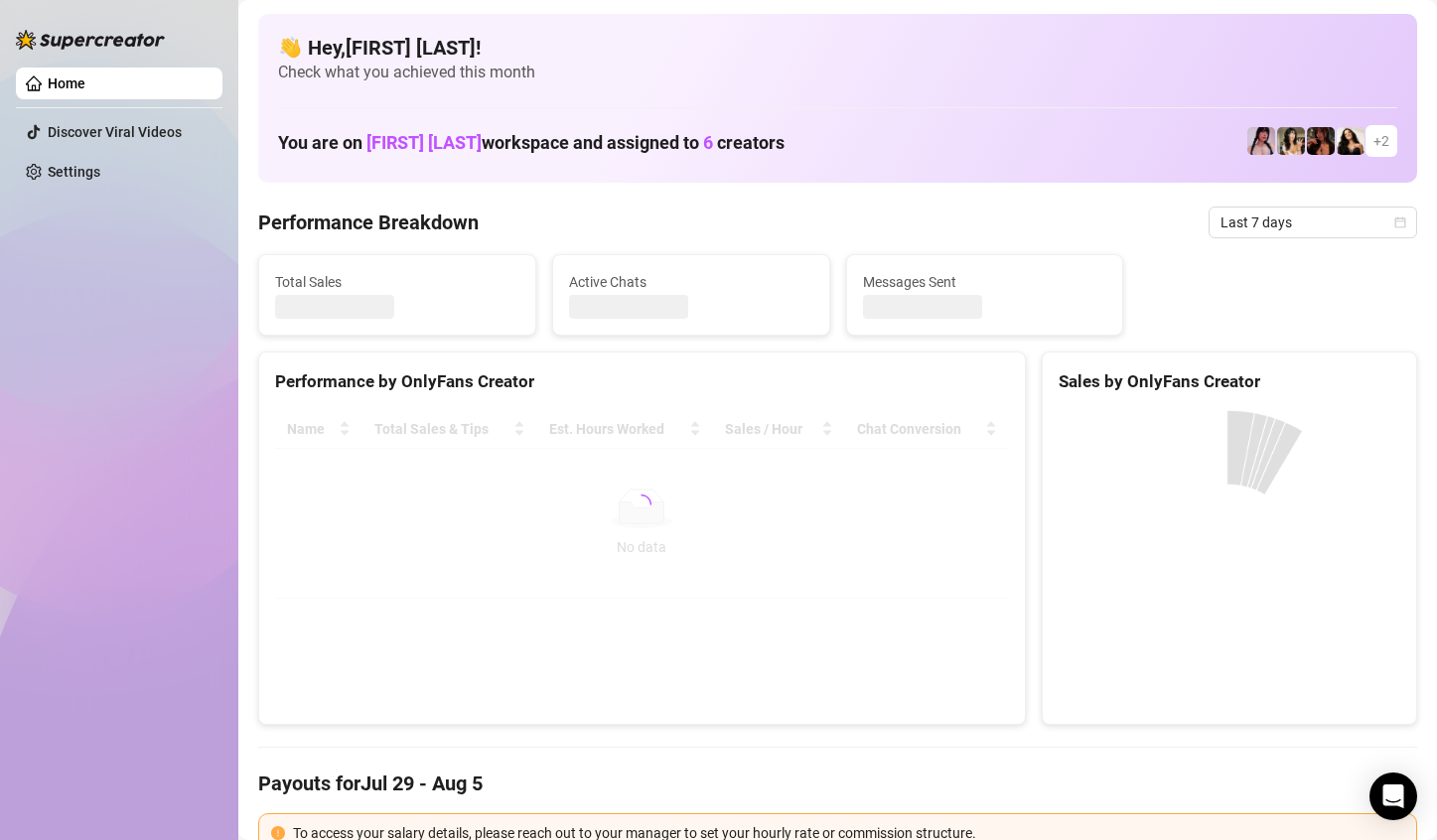 scroll, scrollTop: 0, scrollLeft: 0, axis: both 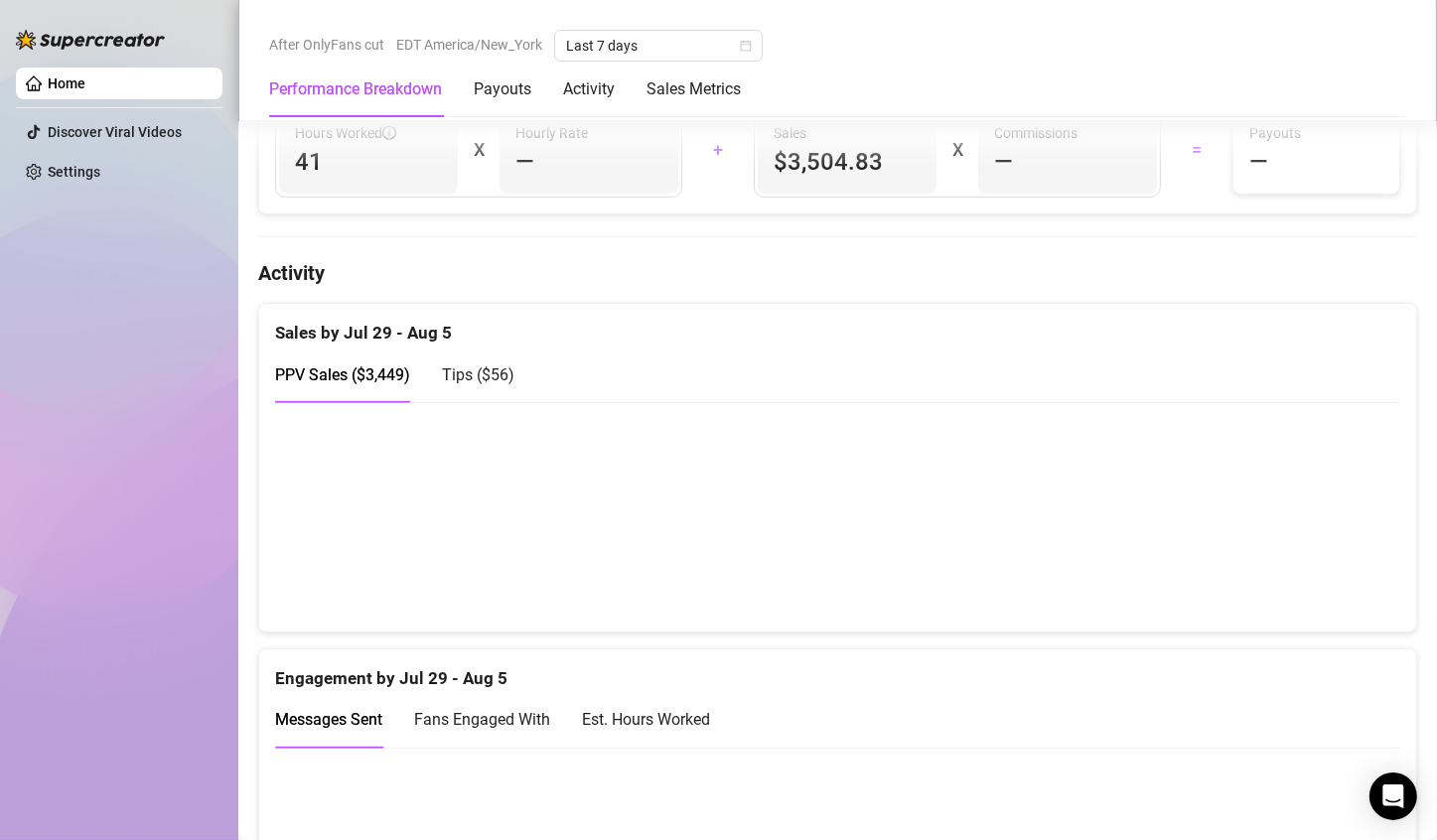 drag, startPoint x: 1310, startPoint y: 478, endPoint x: 1310, endPoint y: 526, distance: 48 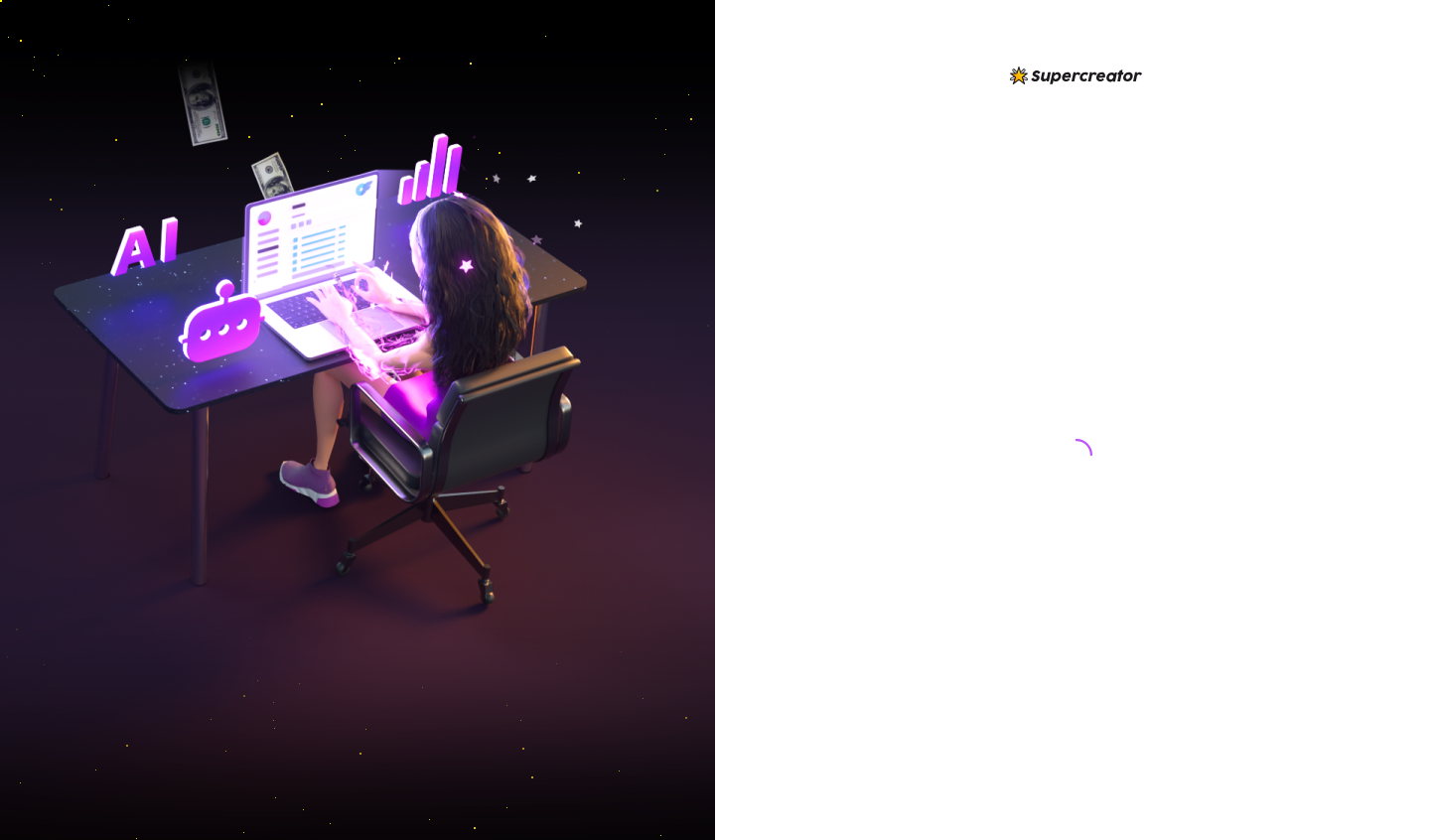 scroll, scrollTop: 0, scrollLeft: 0, axis: both 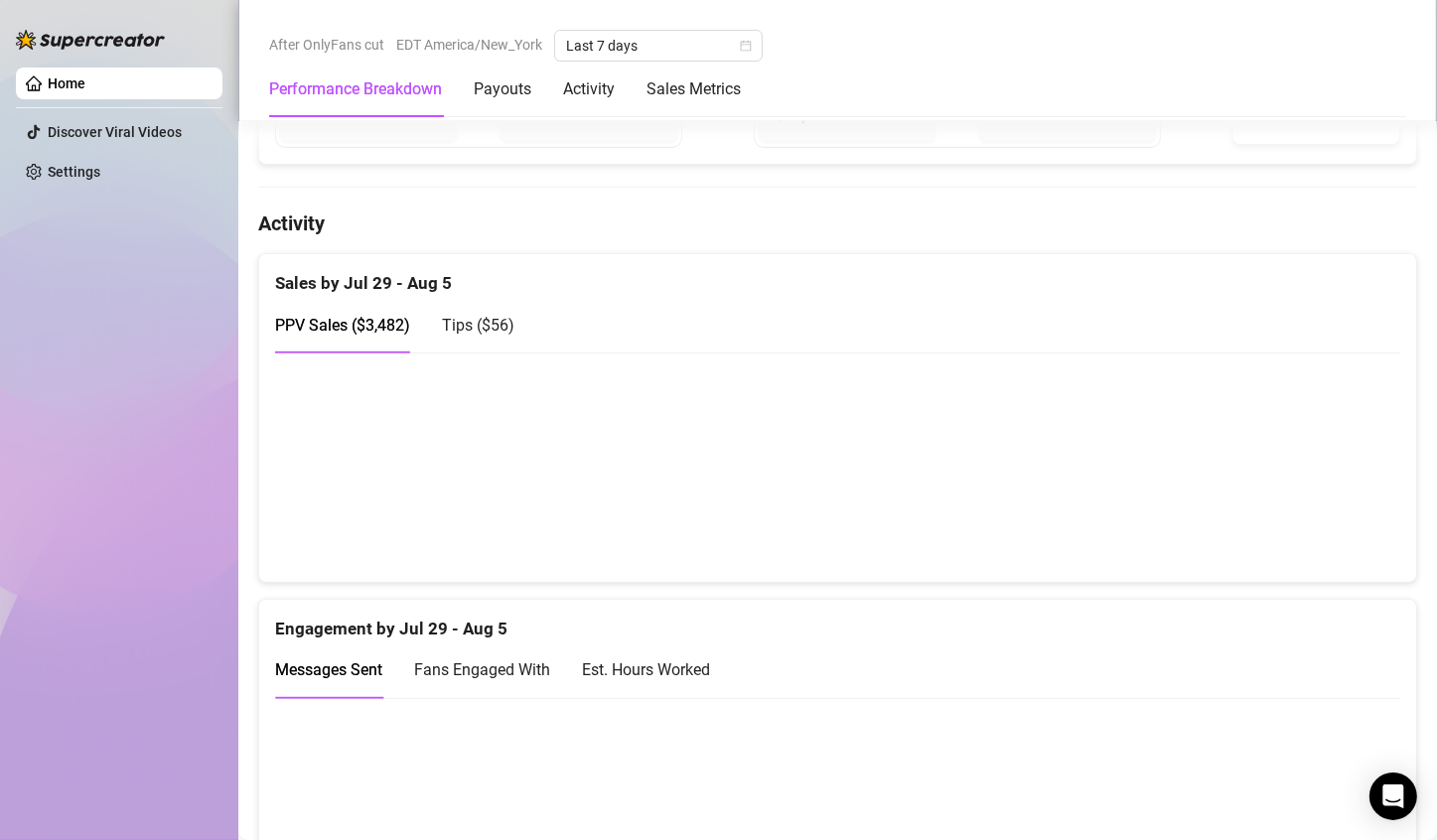 click at bounding box center [829, 467] 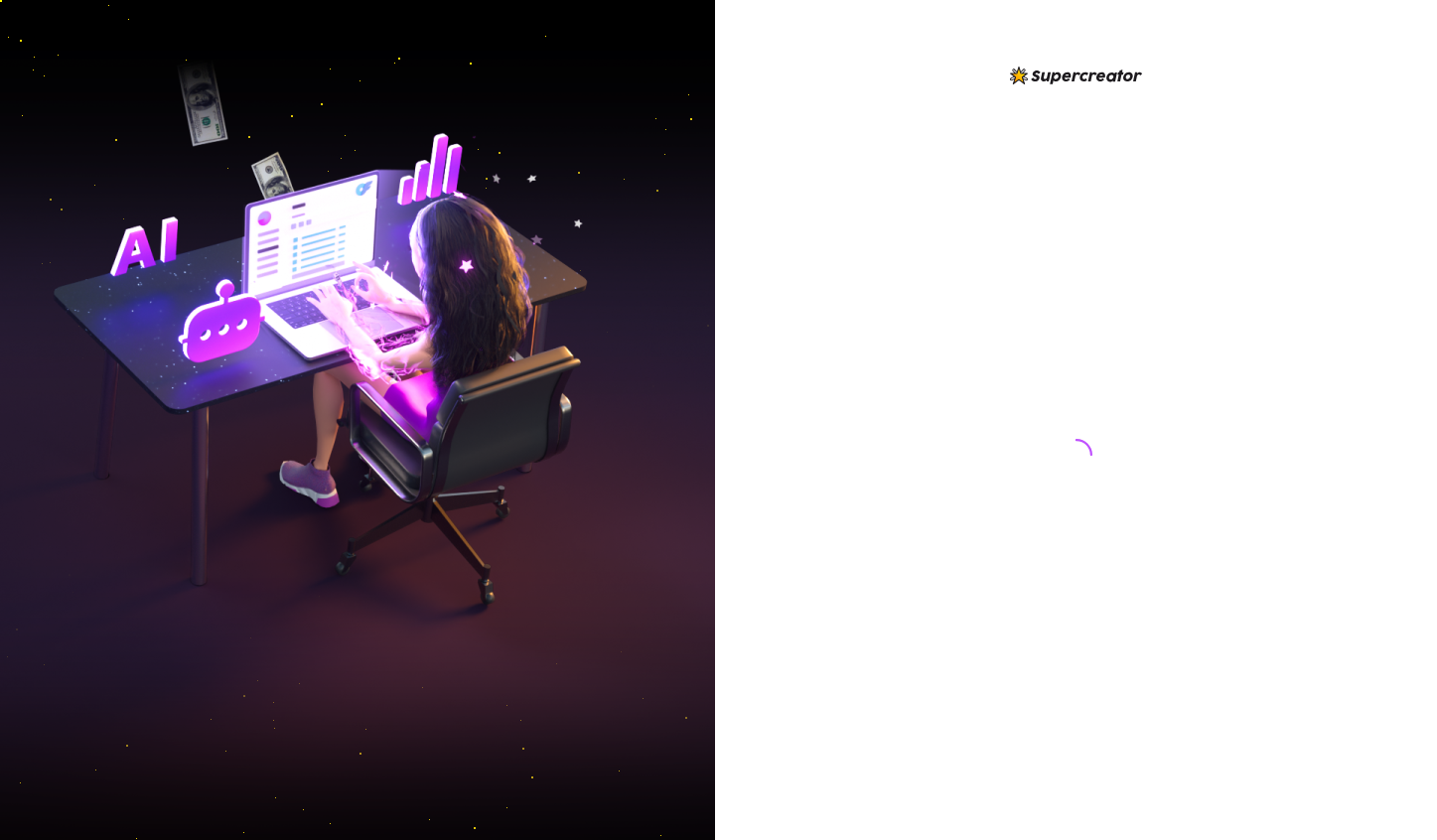 scroll, scrollTop: 0, scrollLeft: 0, axis: both 